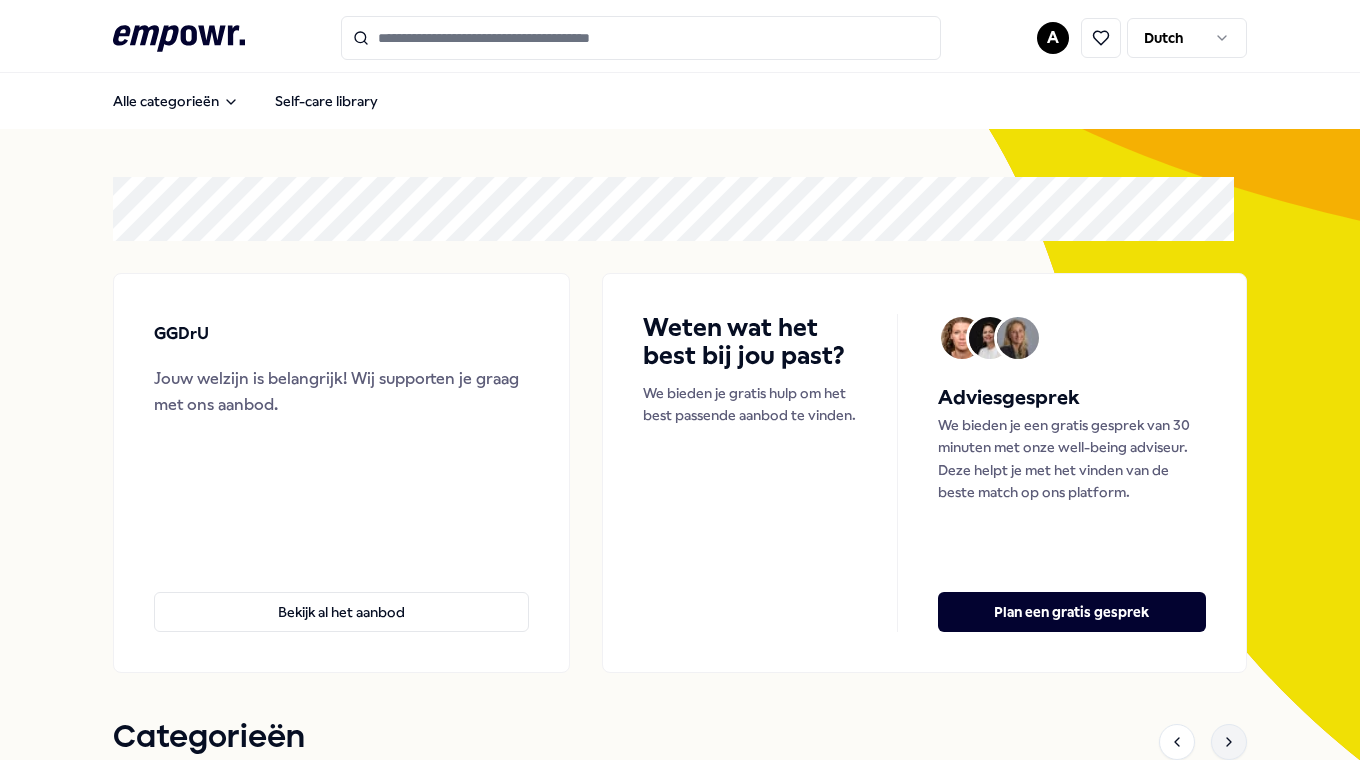 scroll, scrollTop: 0, scrollLeft: 0, axis: both 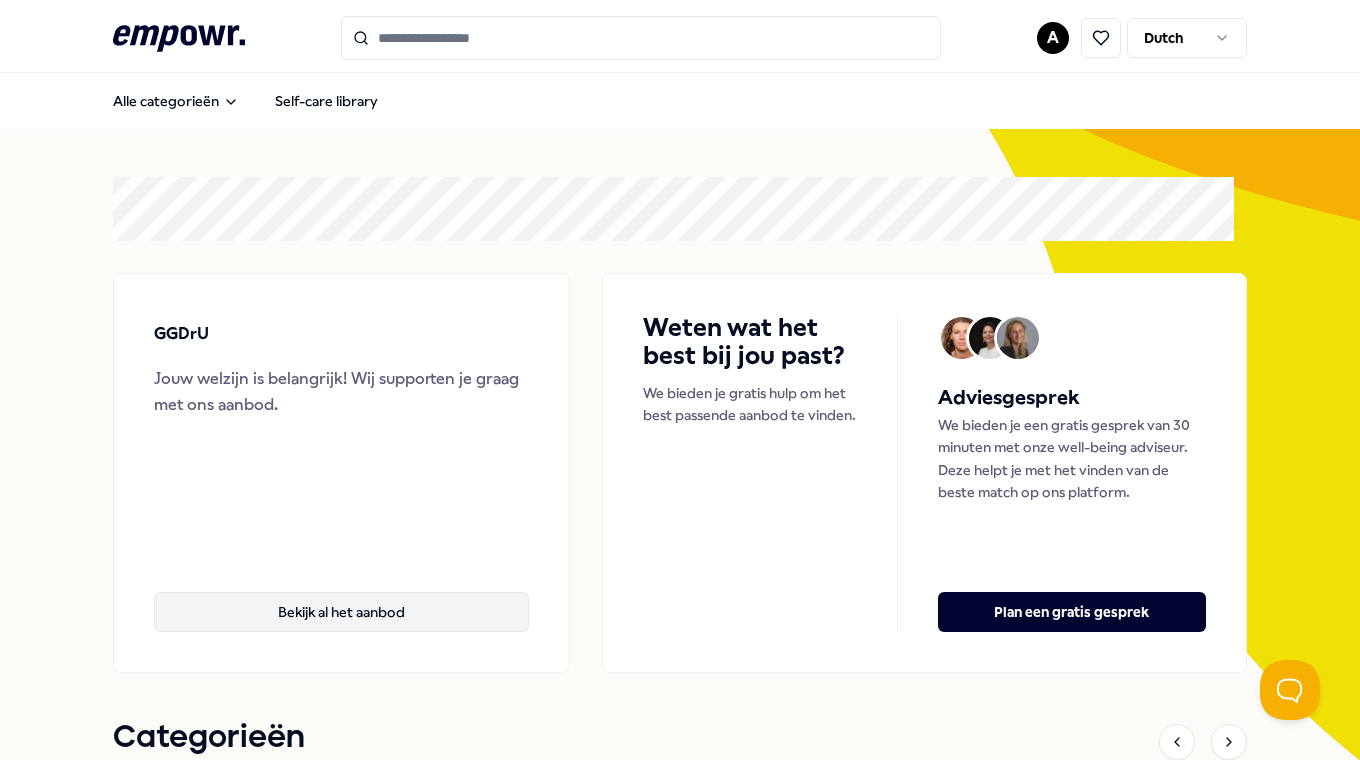 click on "Bekijk al het aanbod" at bounding box center (341, 612) 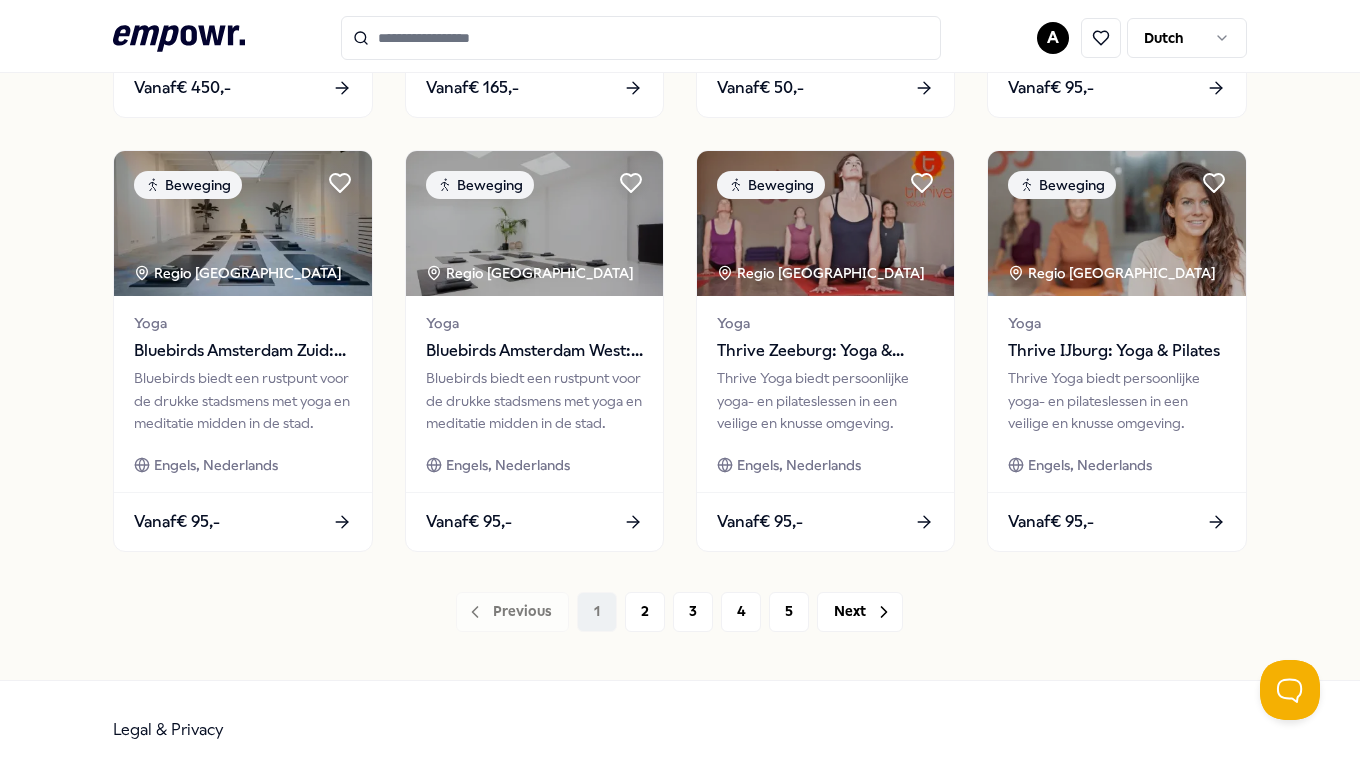 scroll, scrollTop: 991, scrollLeft: 0, axis: vertical 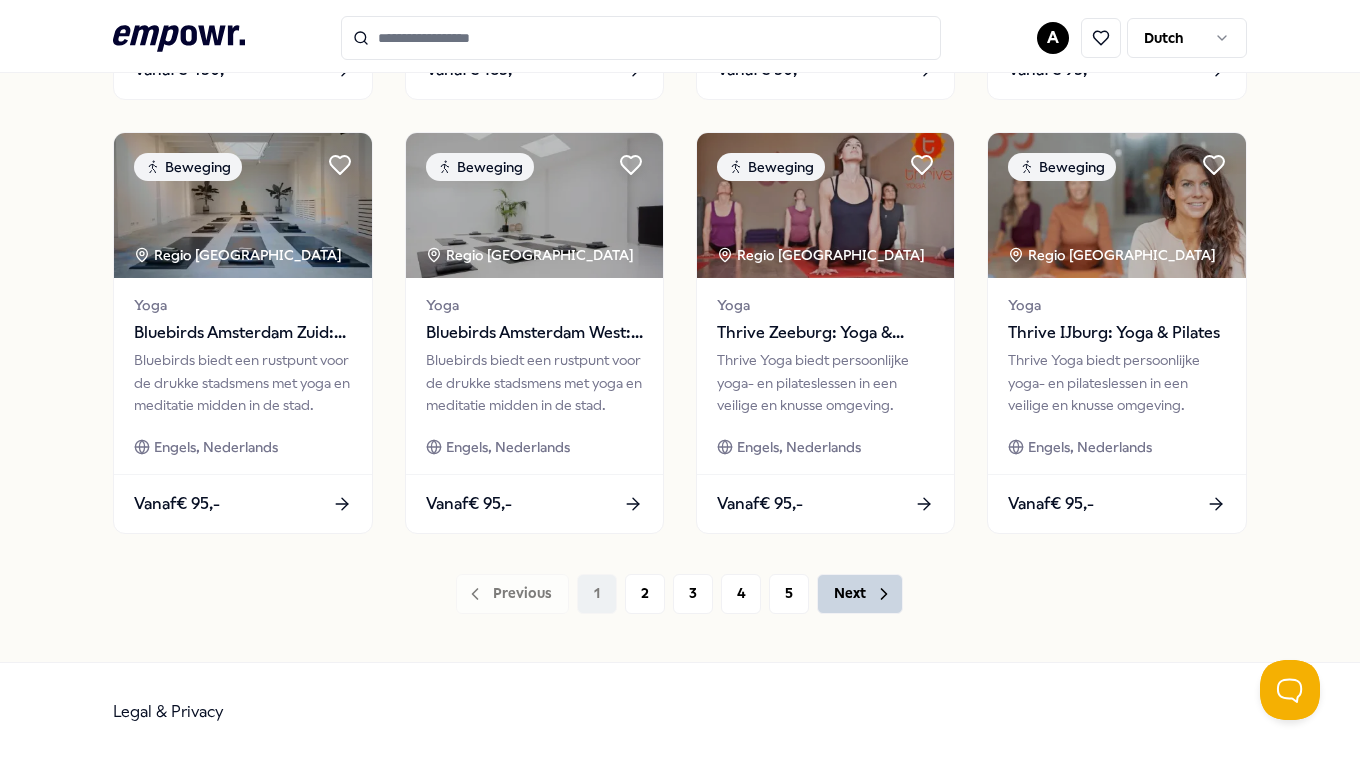 click on "Next" at bounding box center (860, 594) 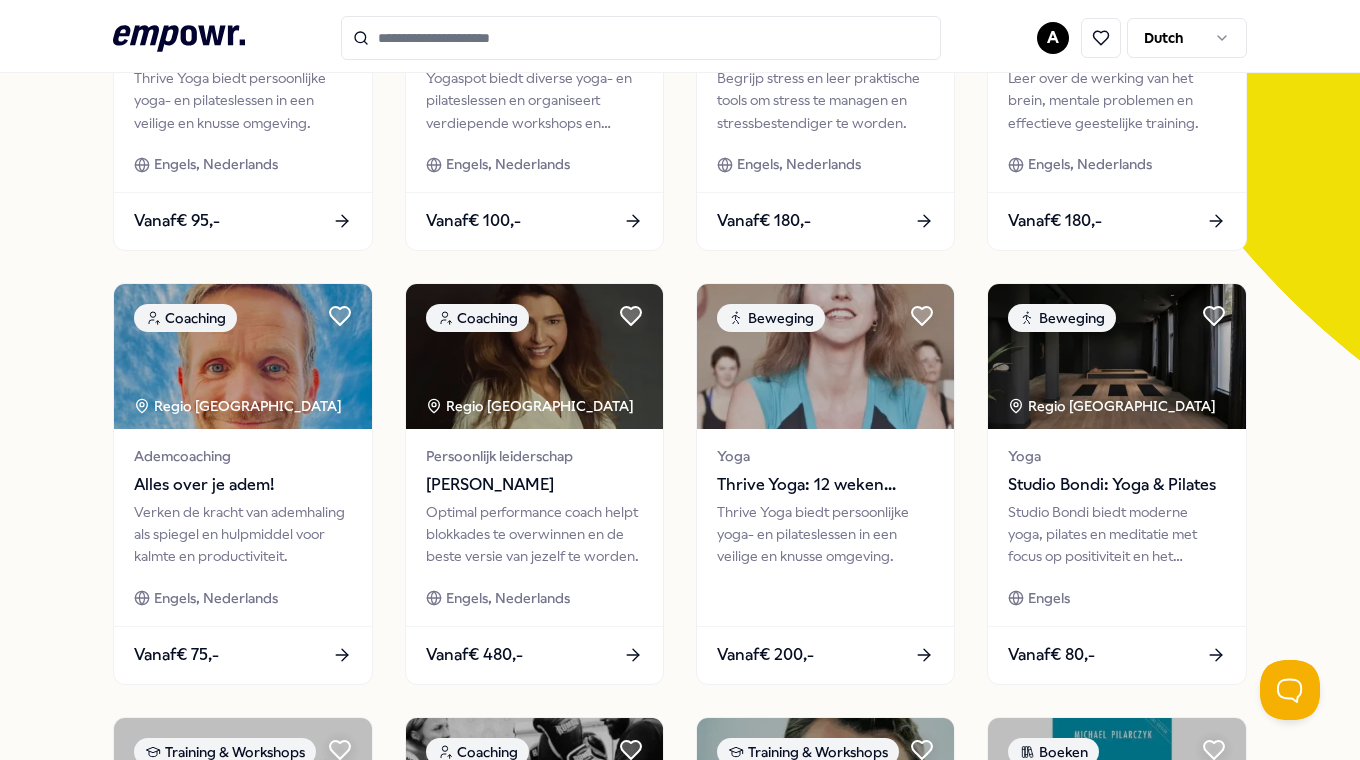 scroll, scrollTop: 991, scrollLeft: 0, axis: vertical 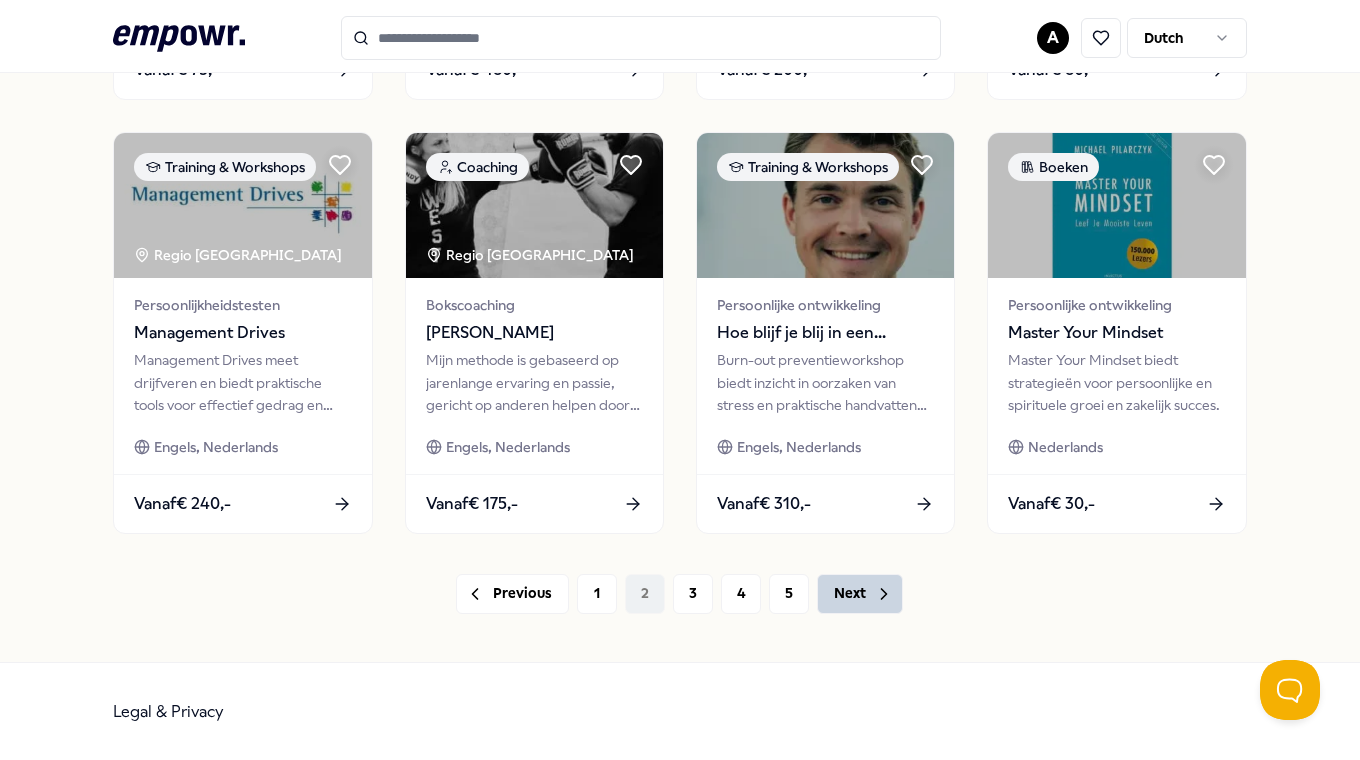 click on "Next" at bounding box center [860, 594] 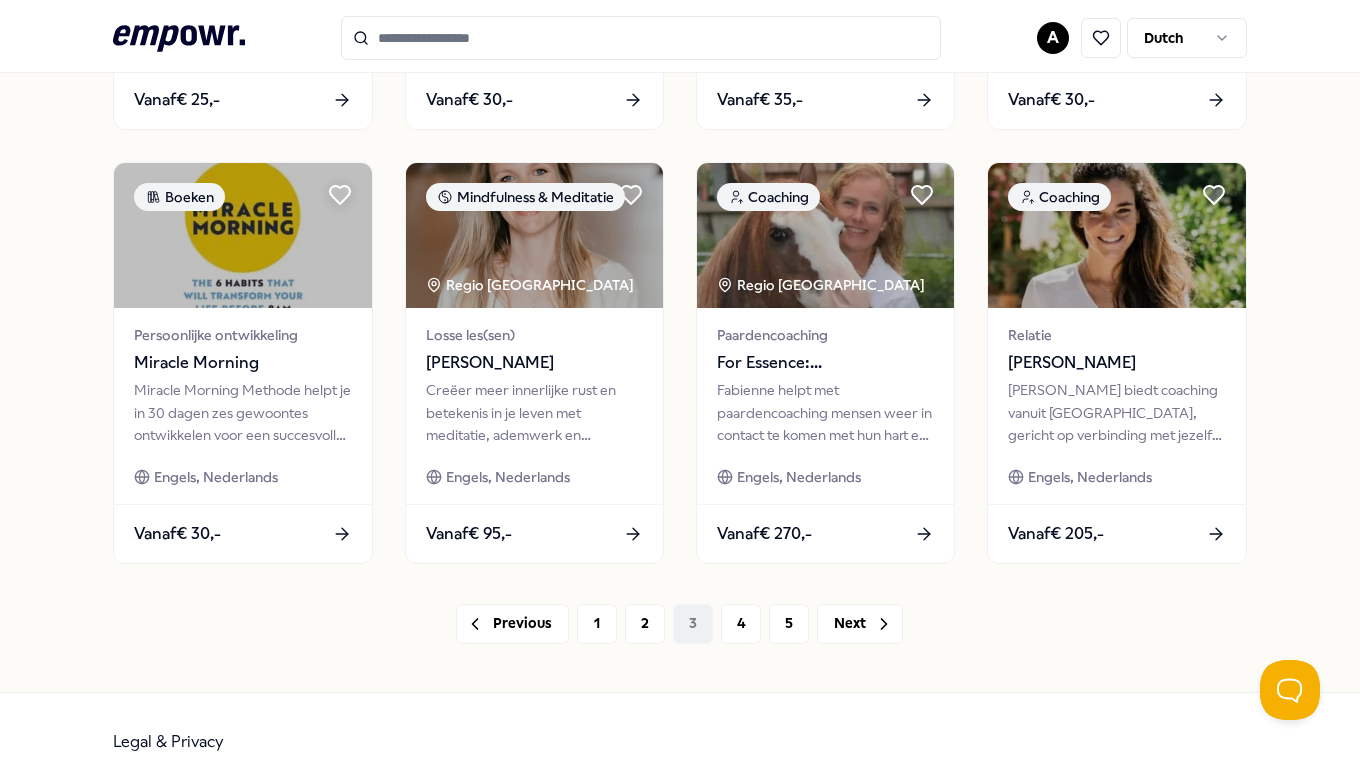 scroll, scrollTop: 991, scrollLeft: 0, axis: vertical 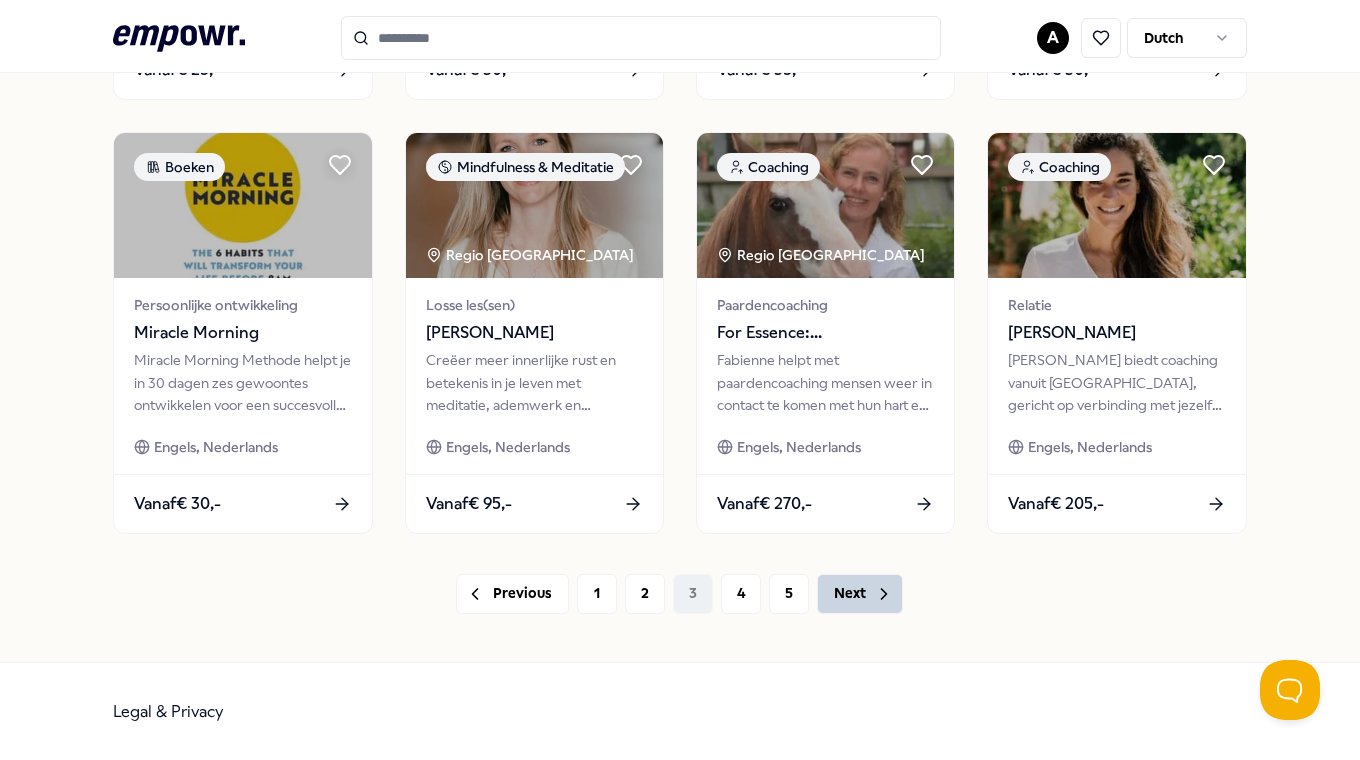 click on "Next" at bounding box center (860, 594) 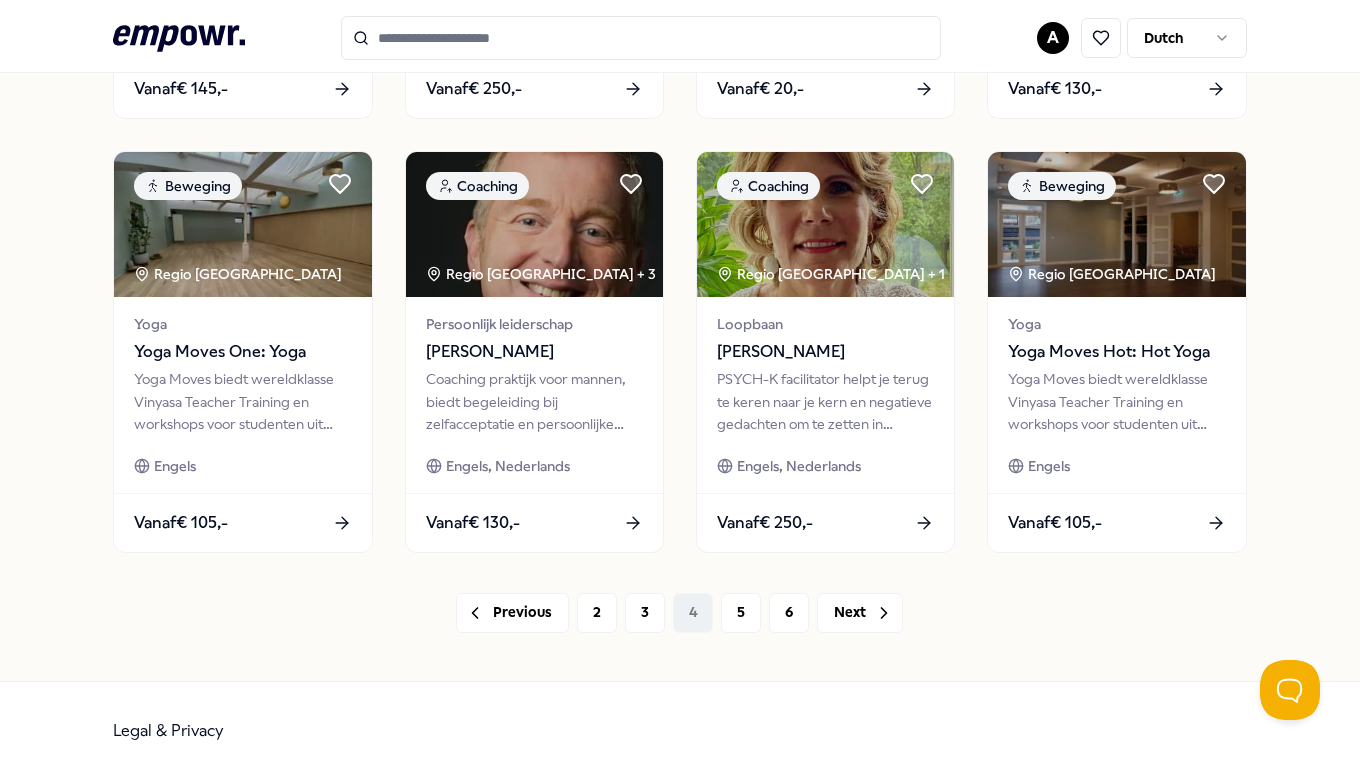 scroll, scrollTop: 991, scrollLeft: 0, axis: vertical 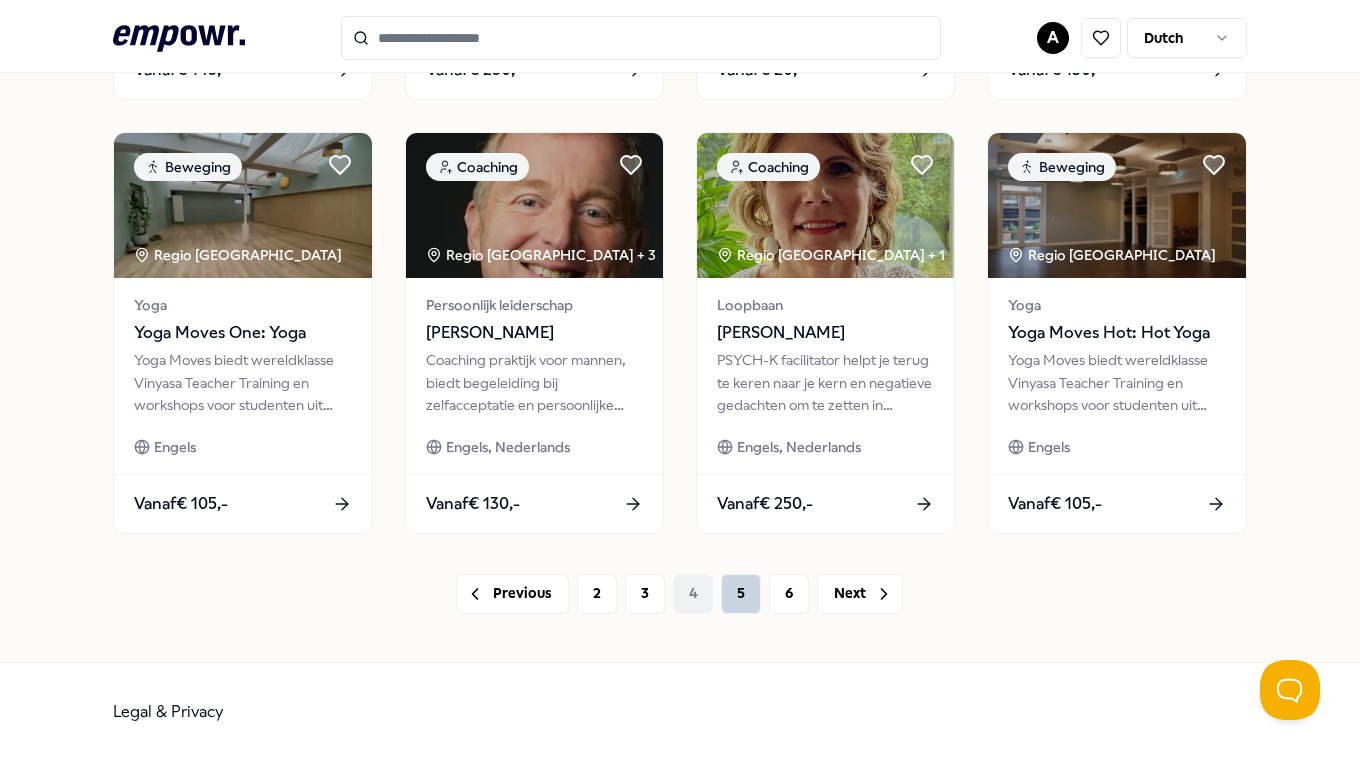 click on "5" at bounding box center (741, 594) 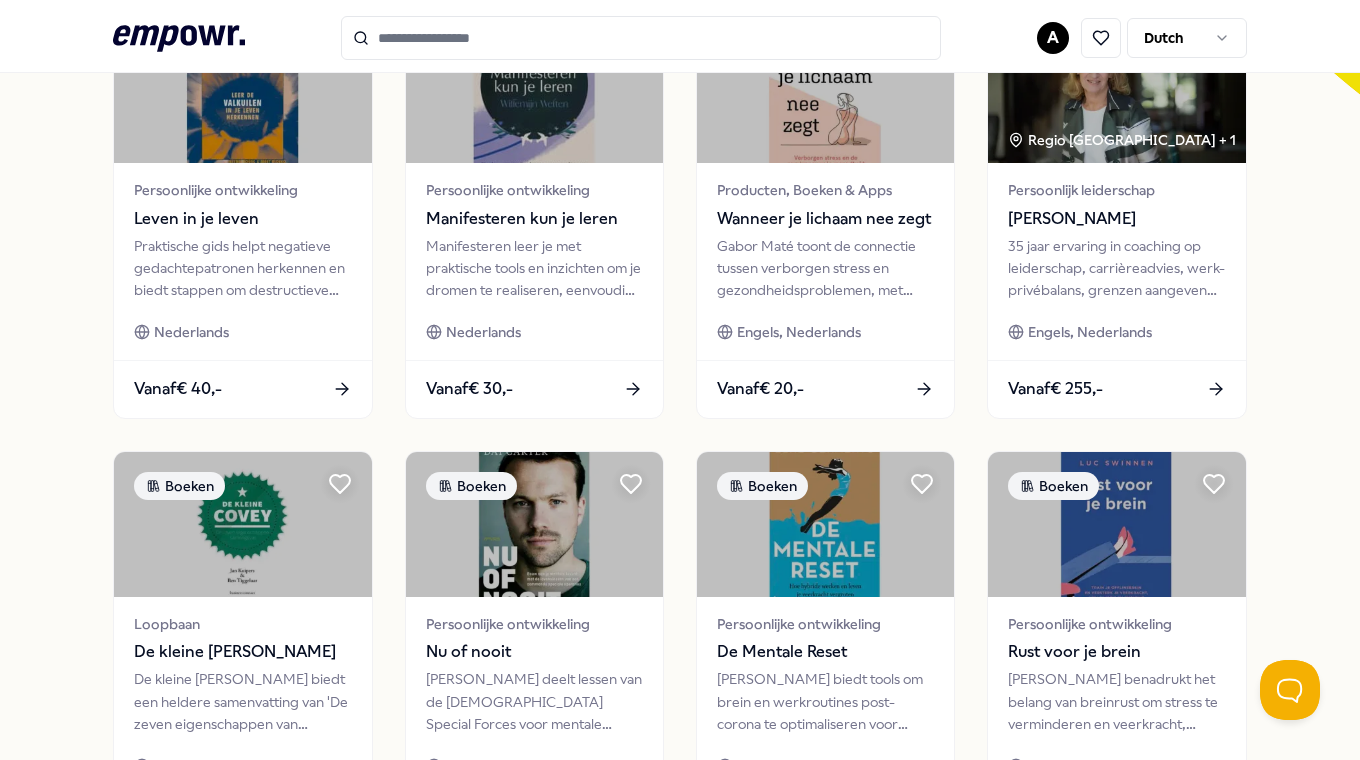 scroll, scrollTop: 991, scrollLeft: 0, axis: vertical 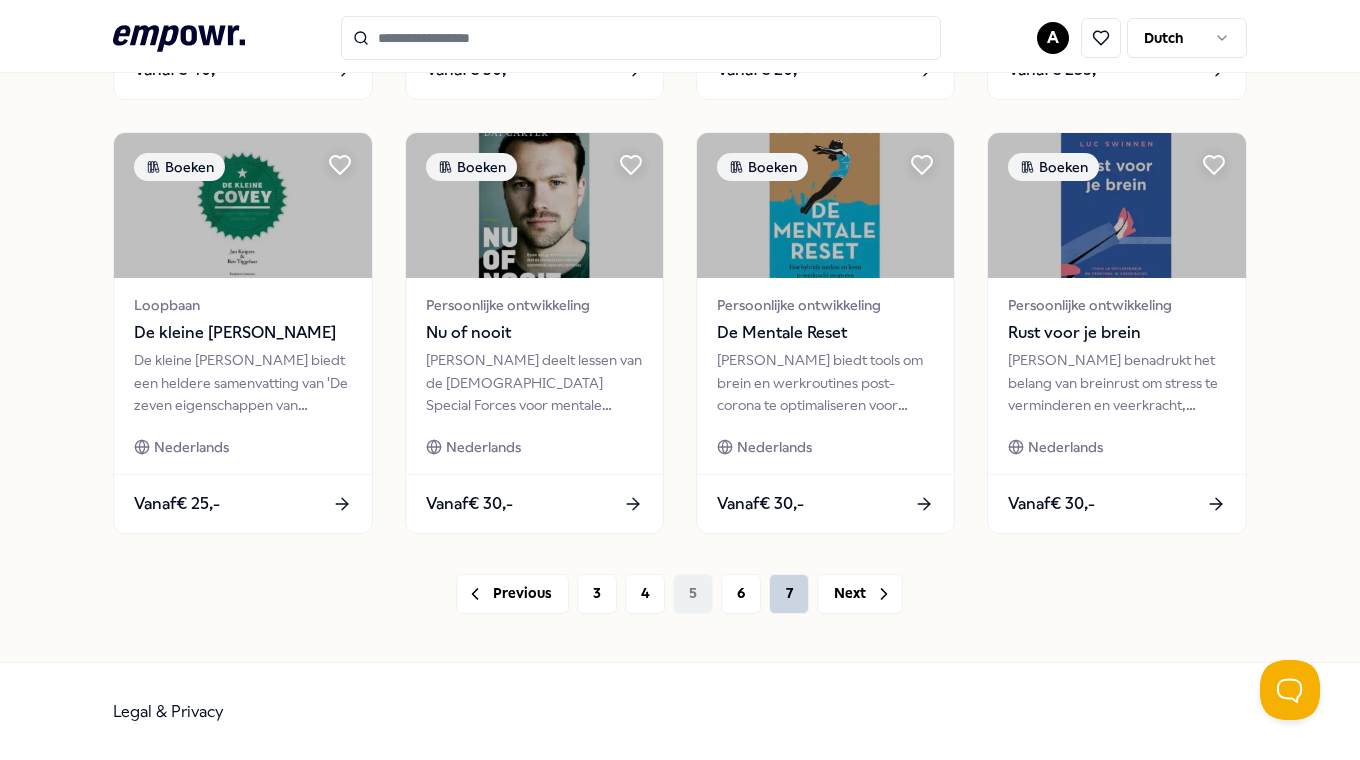 click on "7" at bounding box center (789, 594) 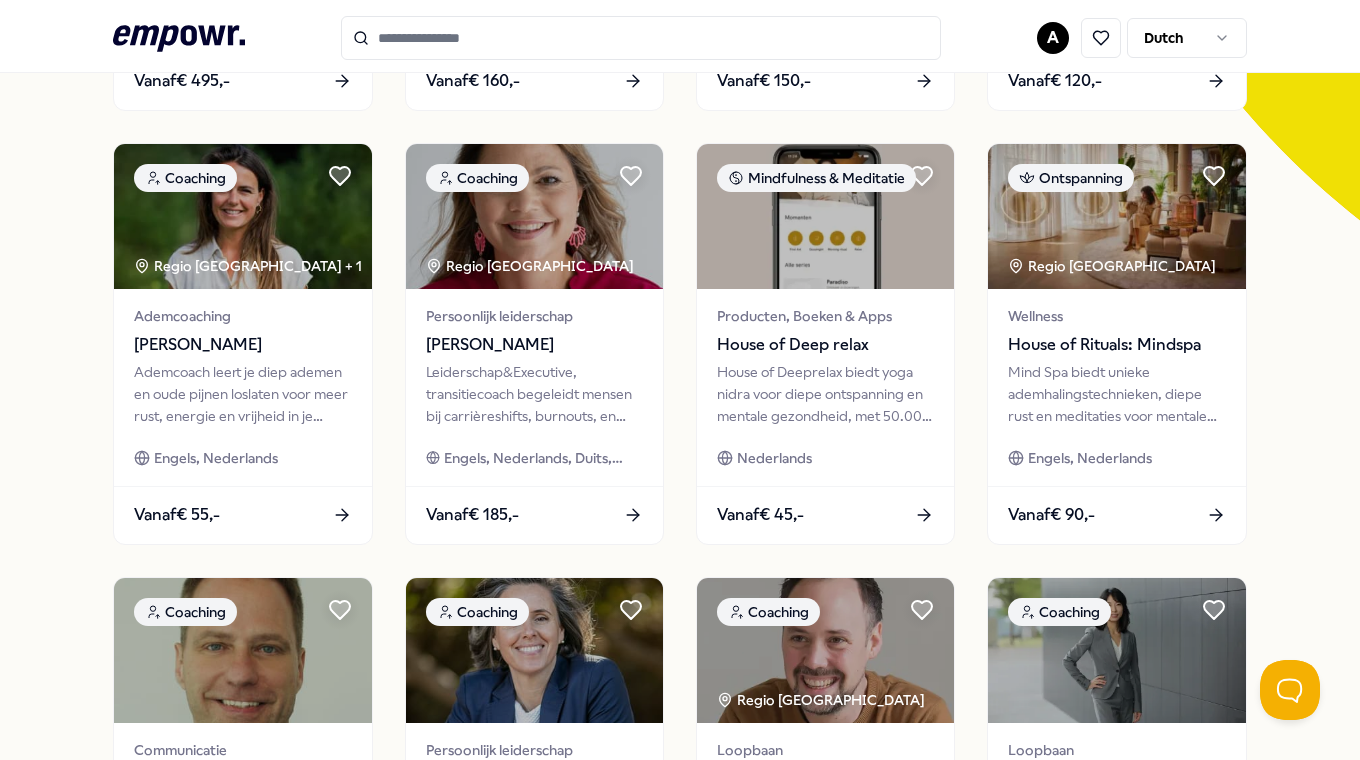 scroll, scrollTop: 533, scrollLeft: 0, axis: vertical 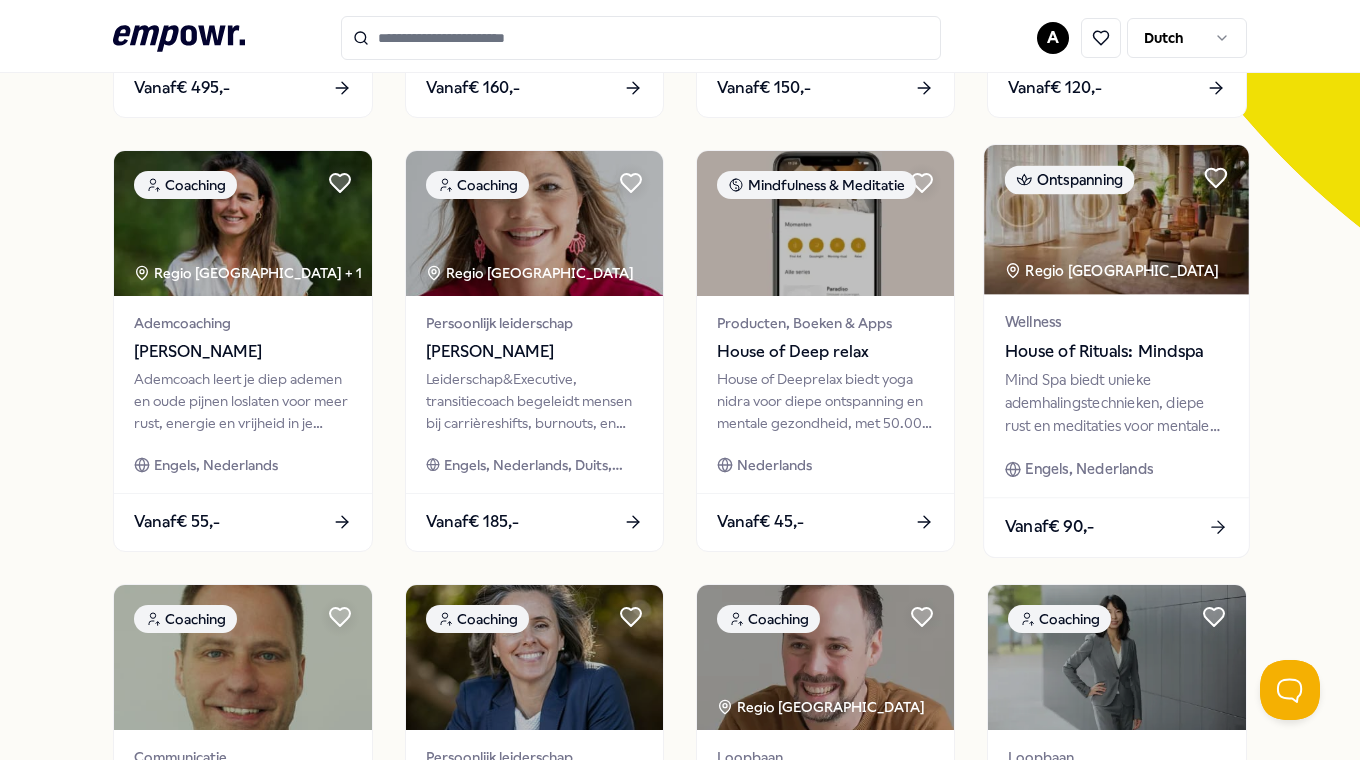 click on "House of Rituals: Mindspa" at bounding box center (1117, 351) 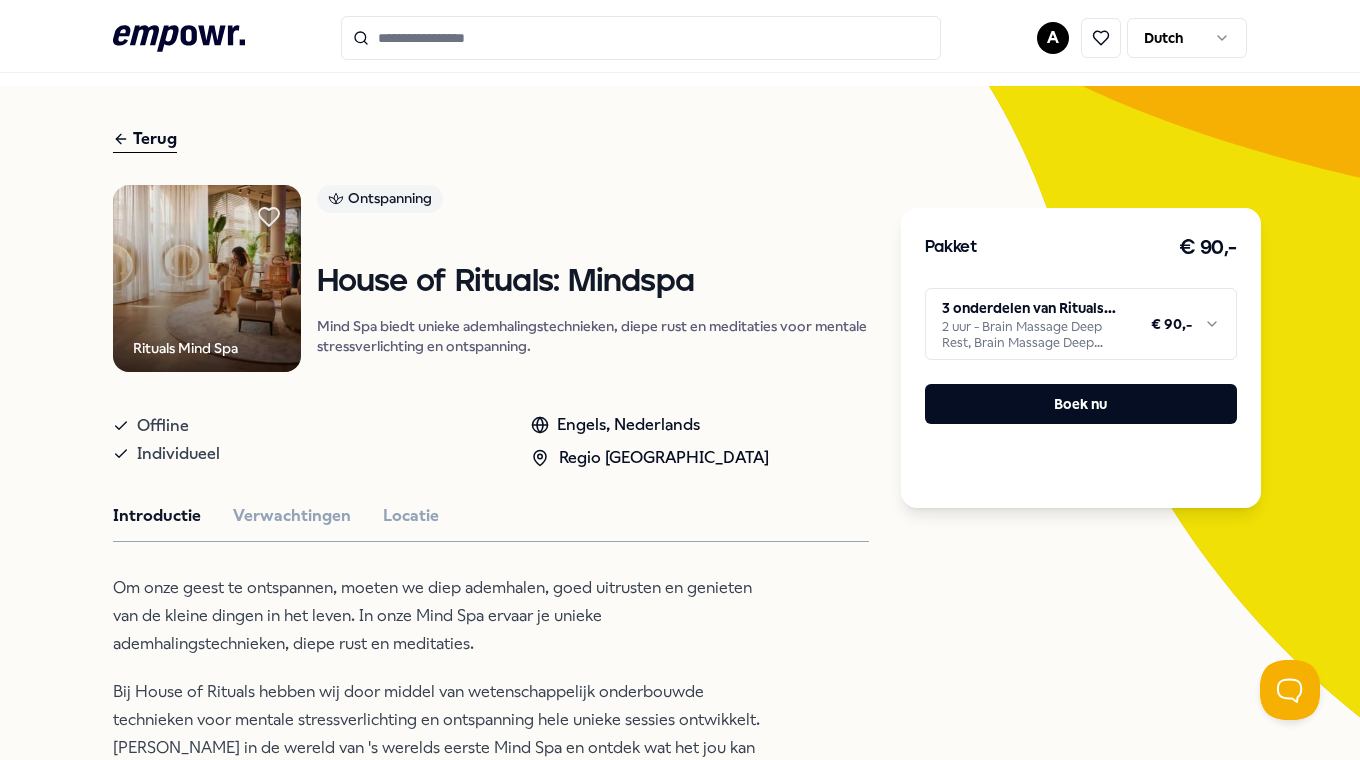 scroll, scrollTop: 0, scrollLeft: 0, axis: both 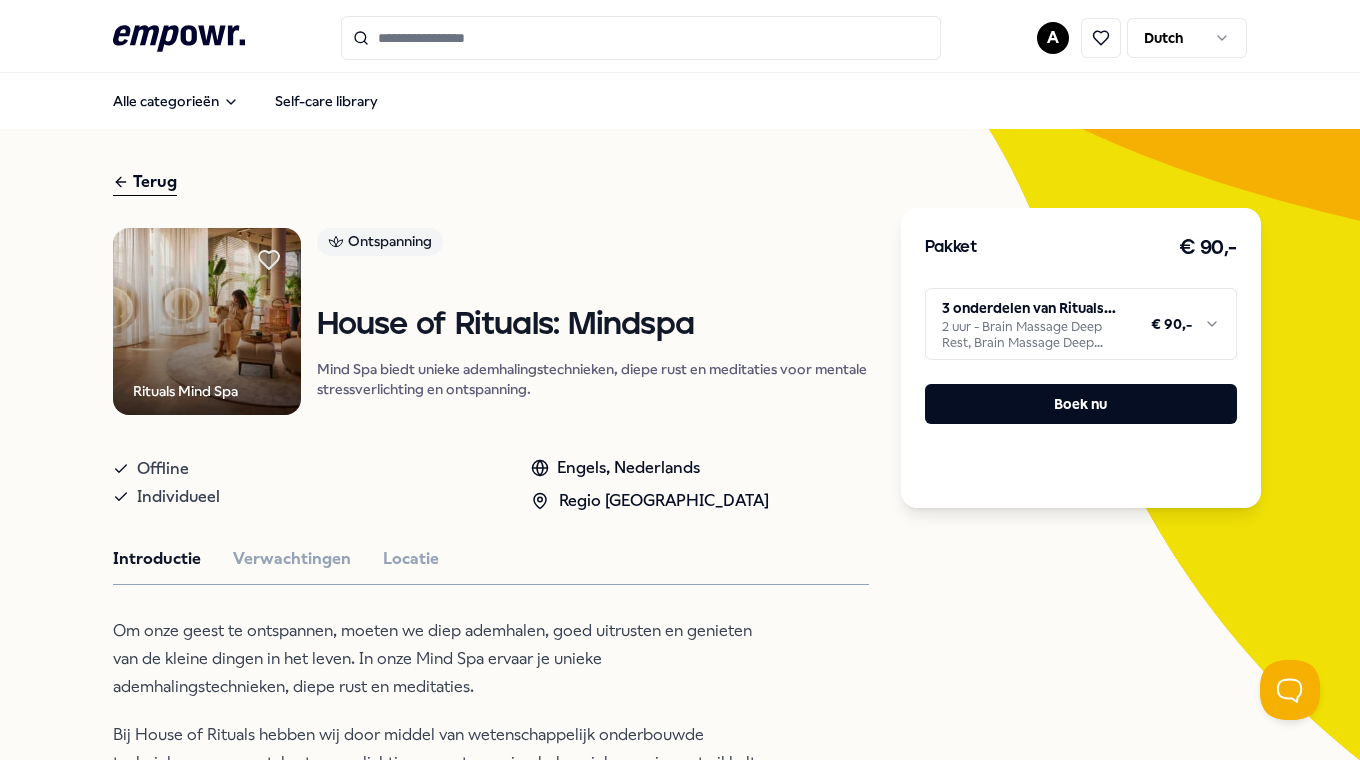 click at bounding box center (641, 38) 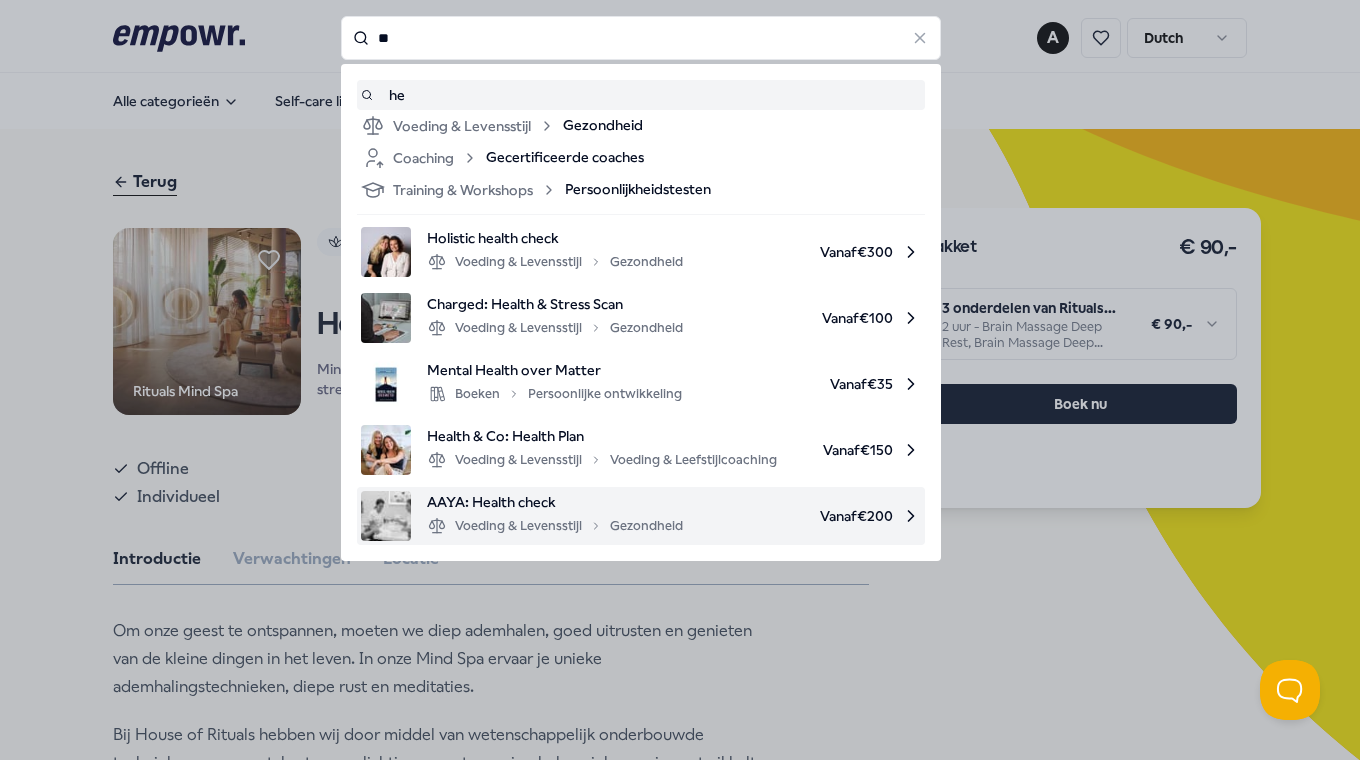 click on "AAYA: Health check" at bounding box center (555, 502) 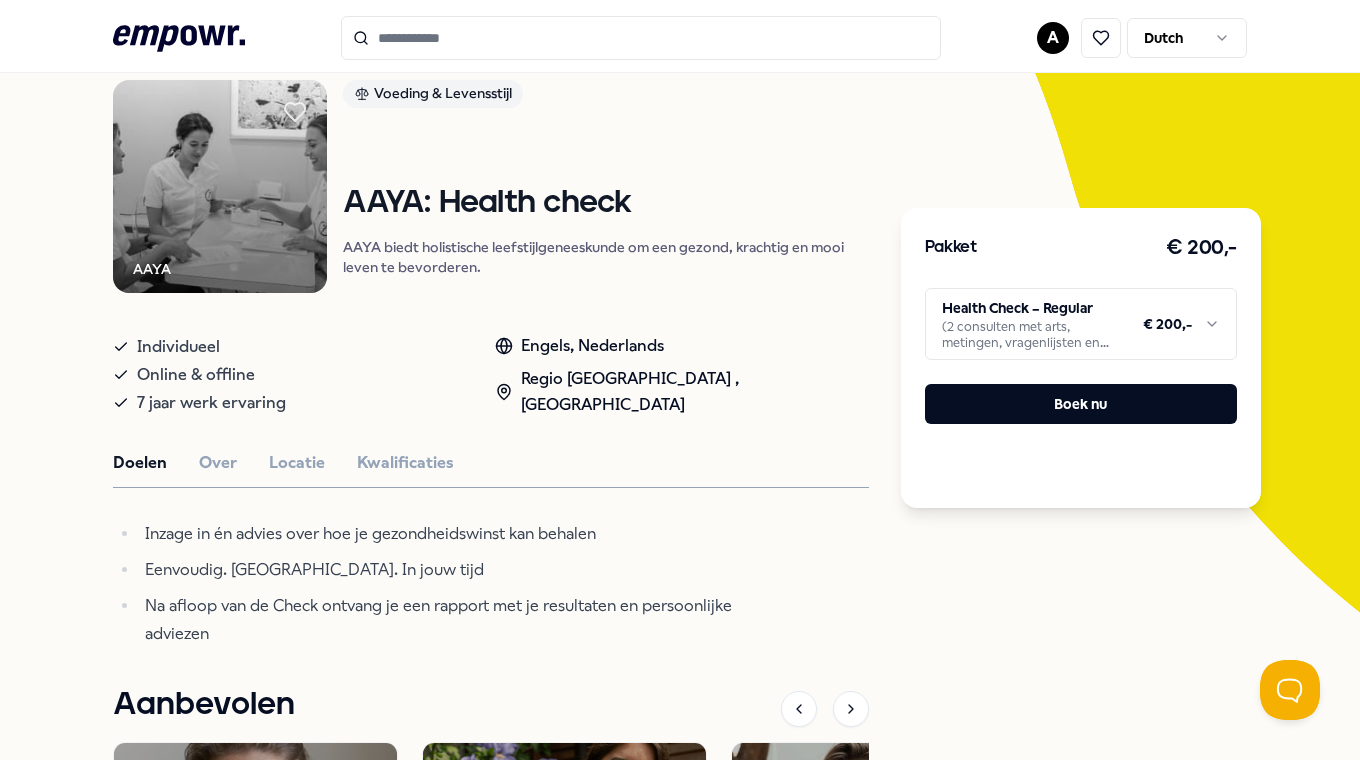scroll, scrollTop: 133, scrollLeft: 0, axis: vertical 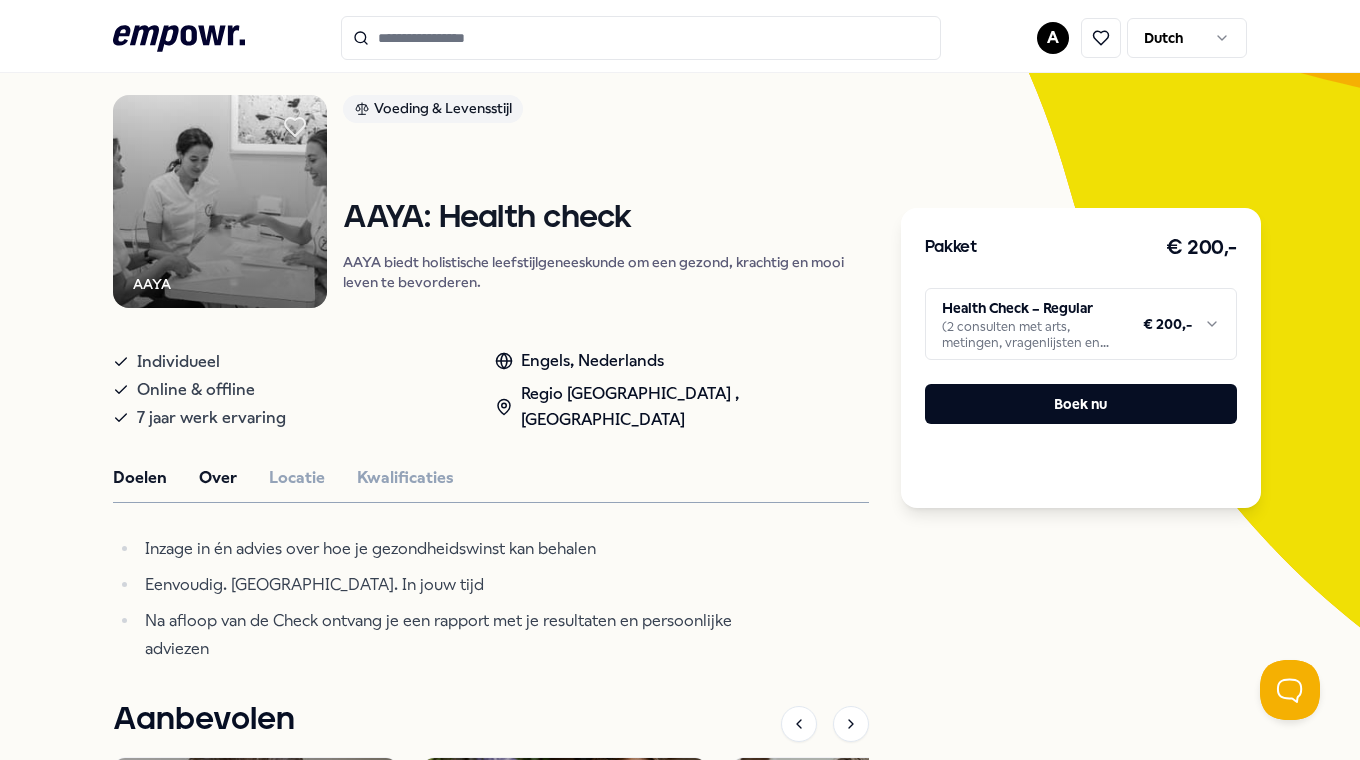 click on "Over" at bounding box center [218, 478] 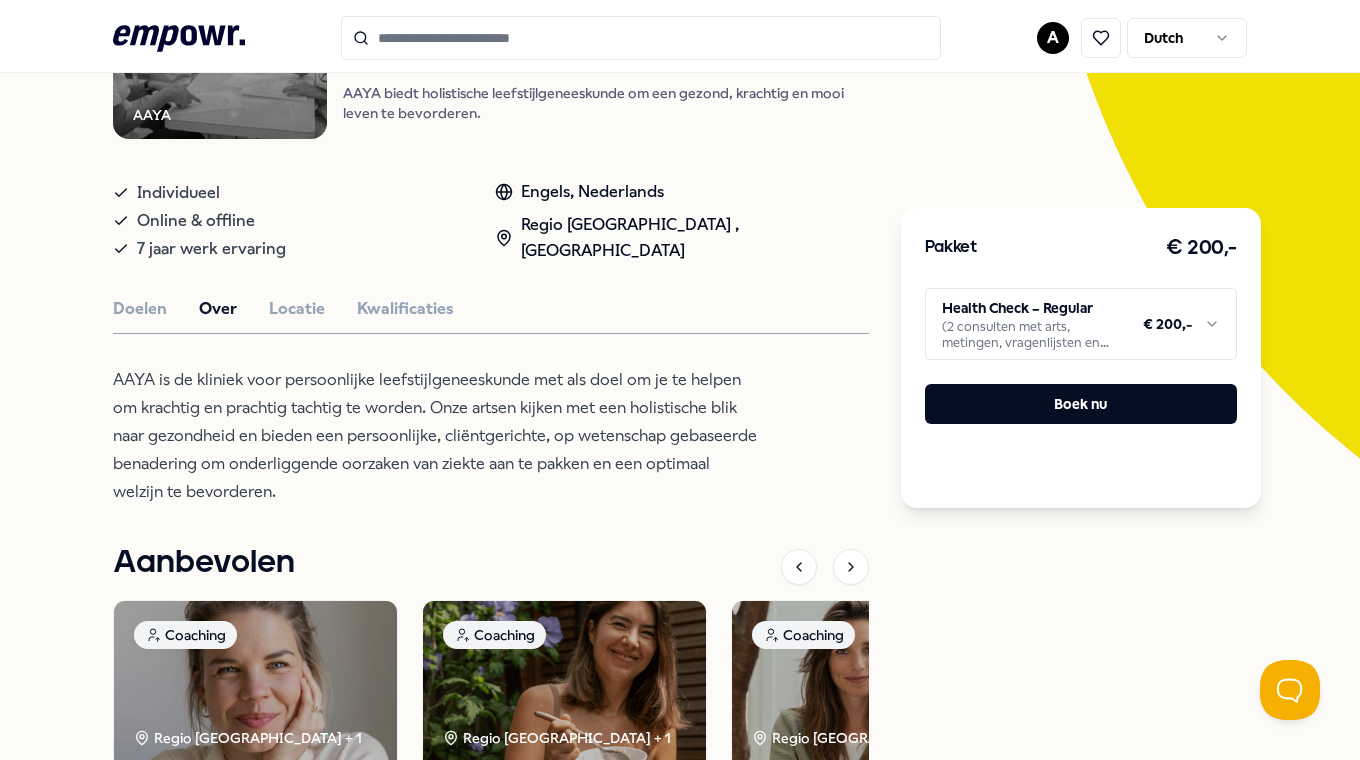 scroll, scrollTop: 400, scrollLeft: 0, axis: vertical 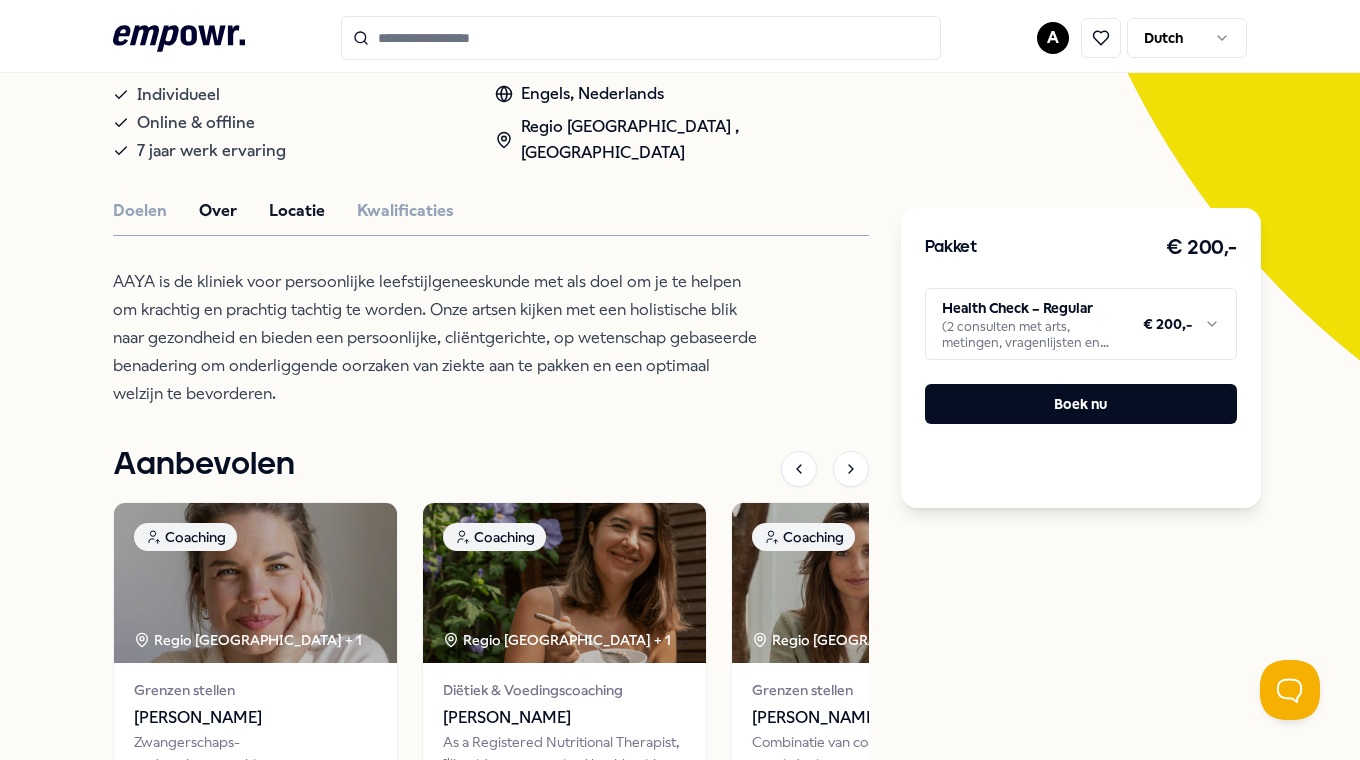 click on "Locatie" at bounding box center [297, 211] 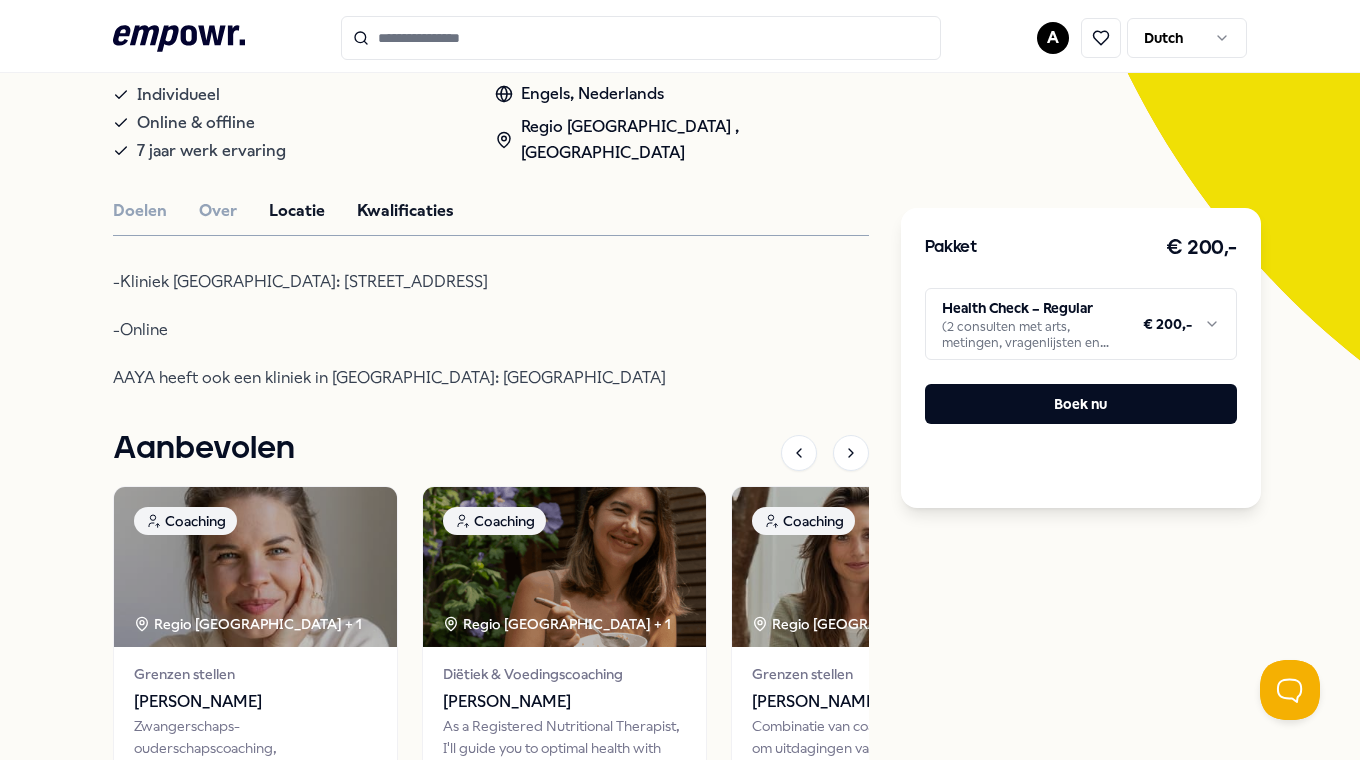 click on "Kwalificaties" at bounding box center [405, 211] 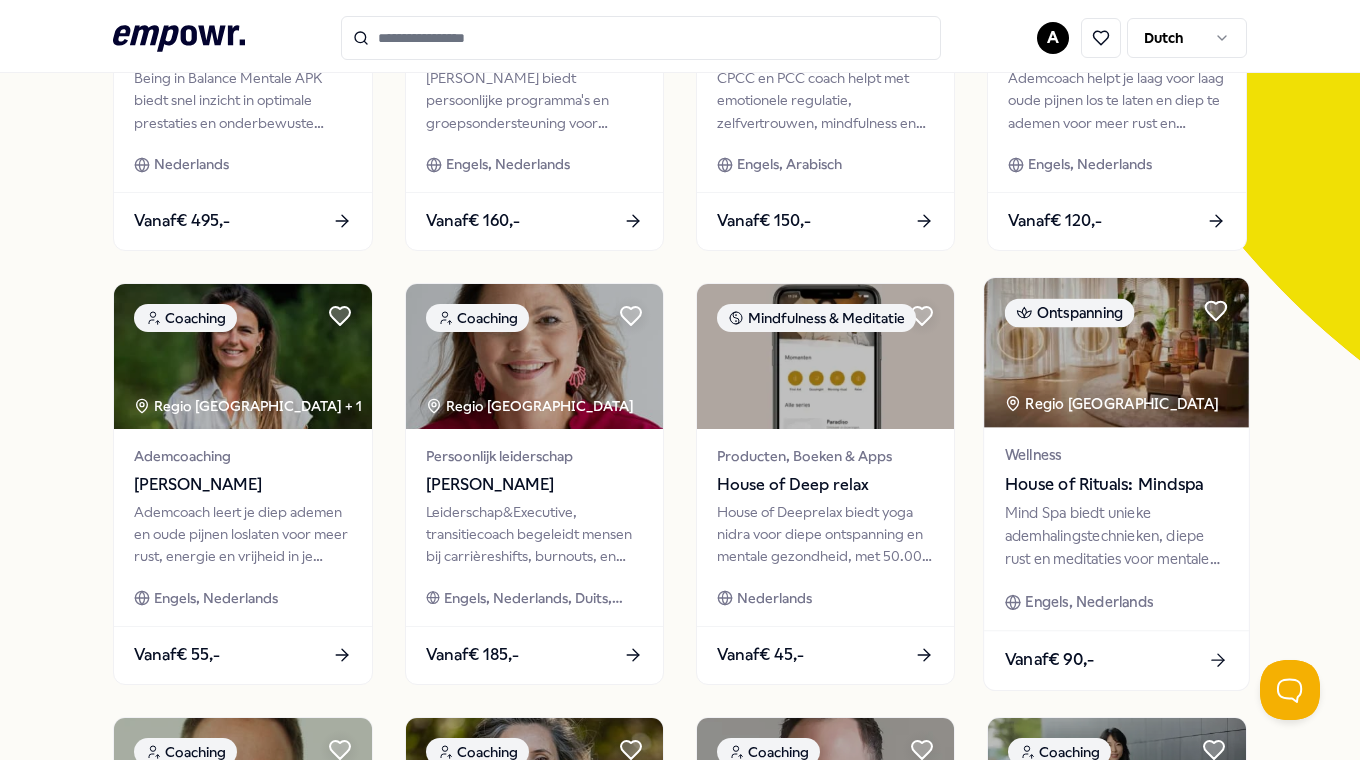 click on "House of Rituals: Mindspa" at bounding box center (1117, 484) 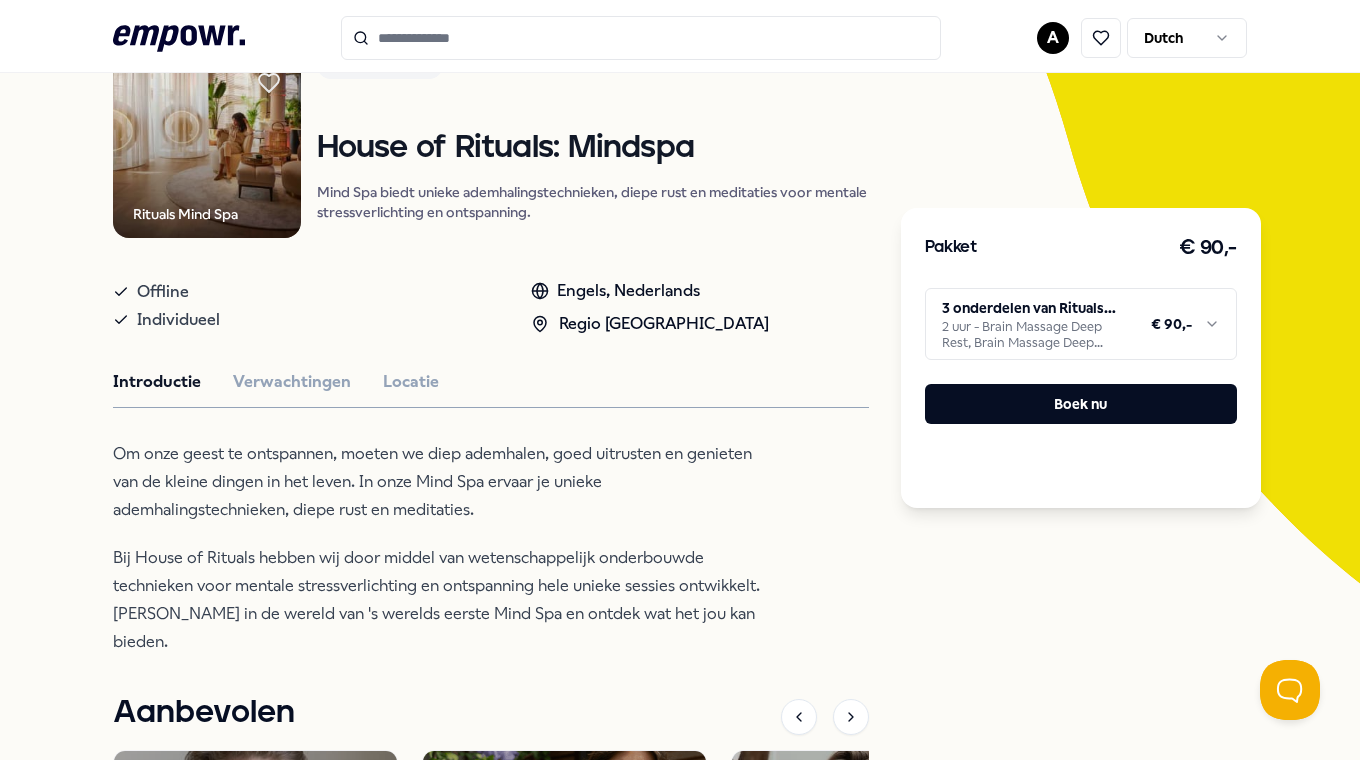 scroll, scrollTop: 0, scrollLeft: 0, axis: both 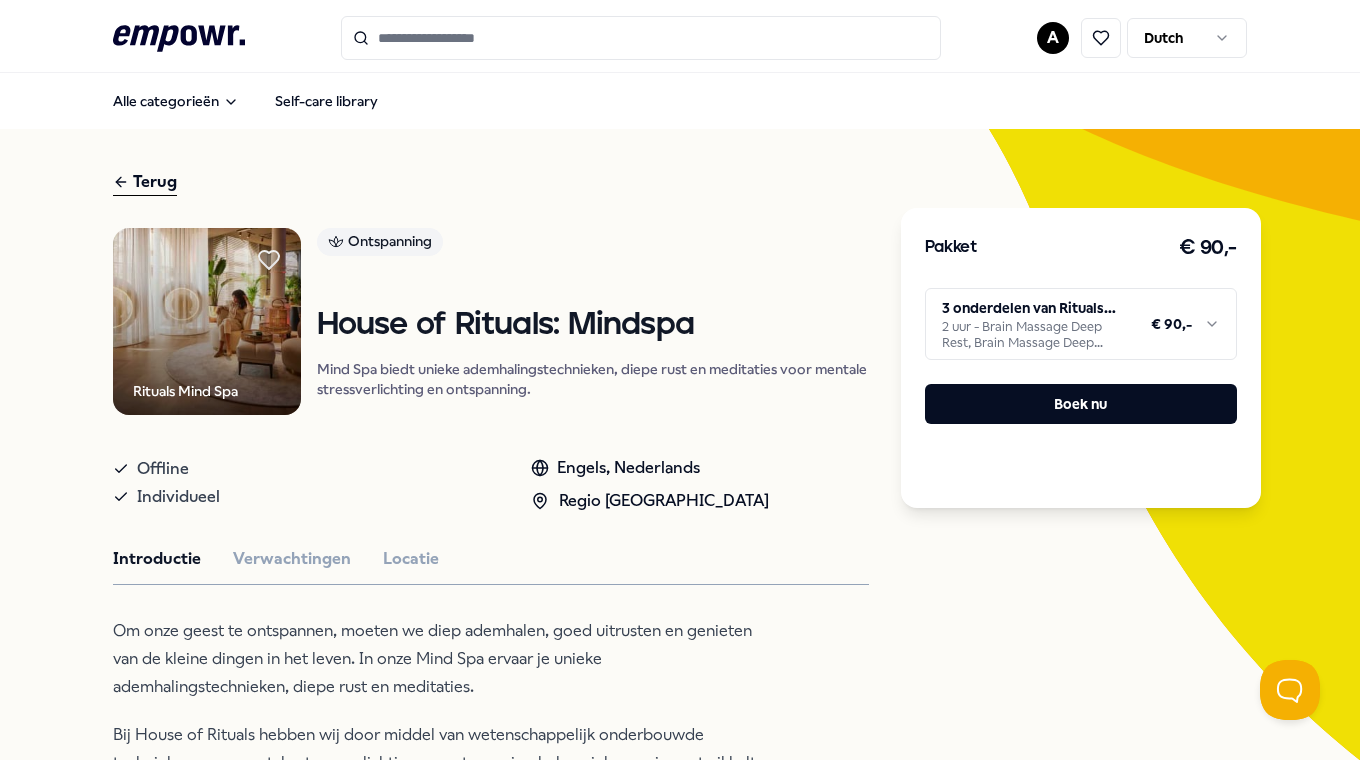 click at bounding box center (641, 38) 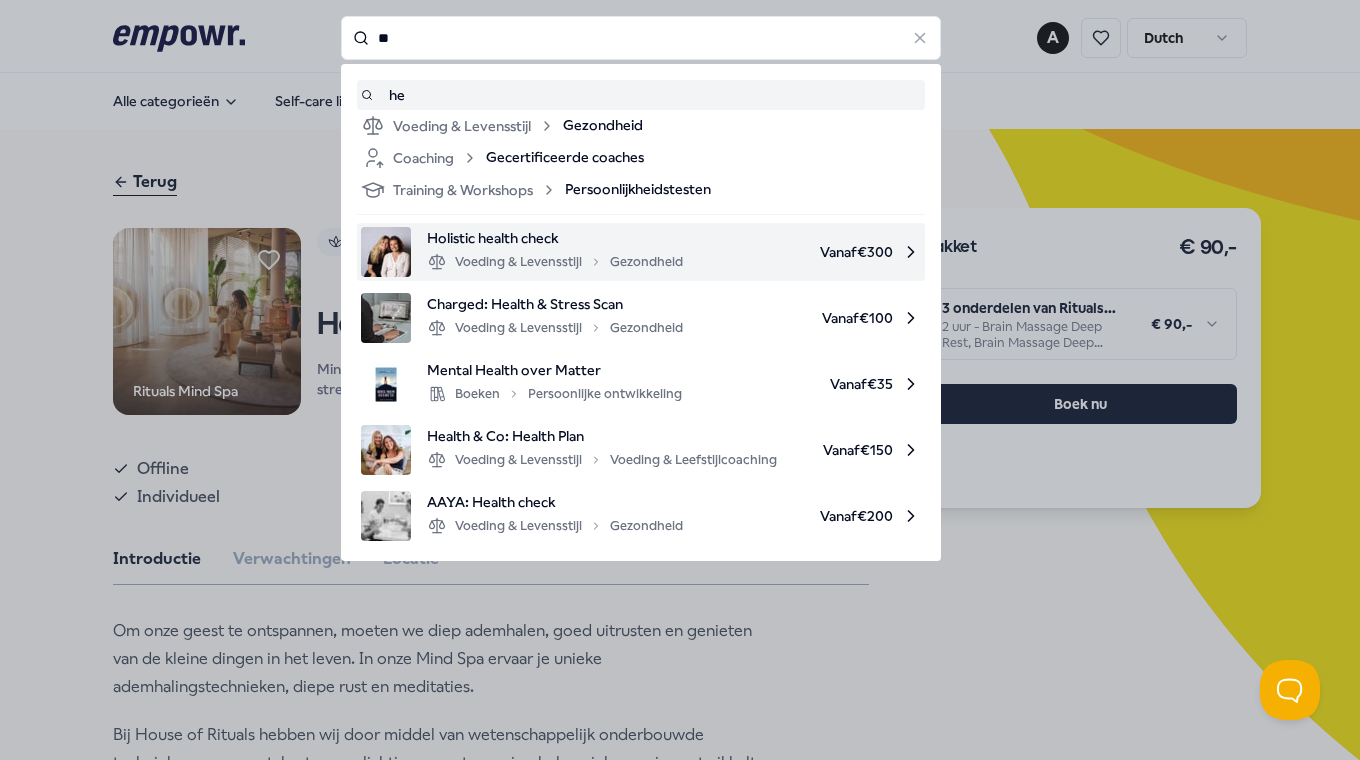 click on "Holistic health check" at bounding box center (555, 238) 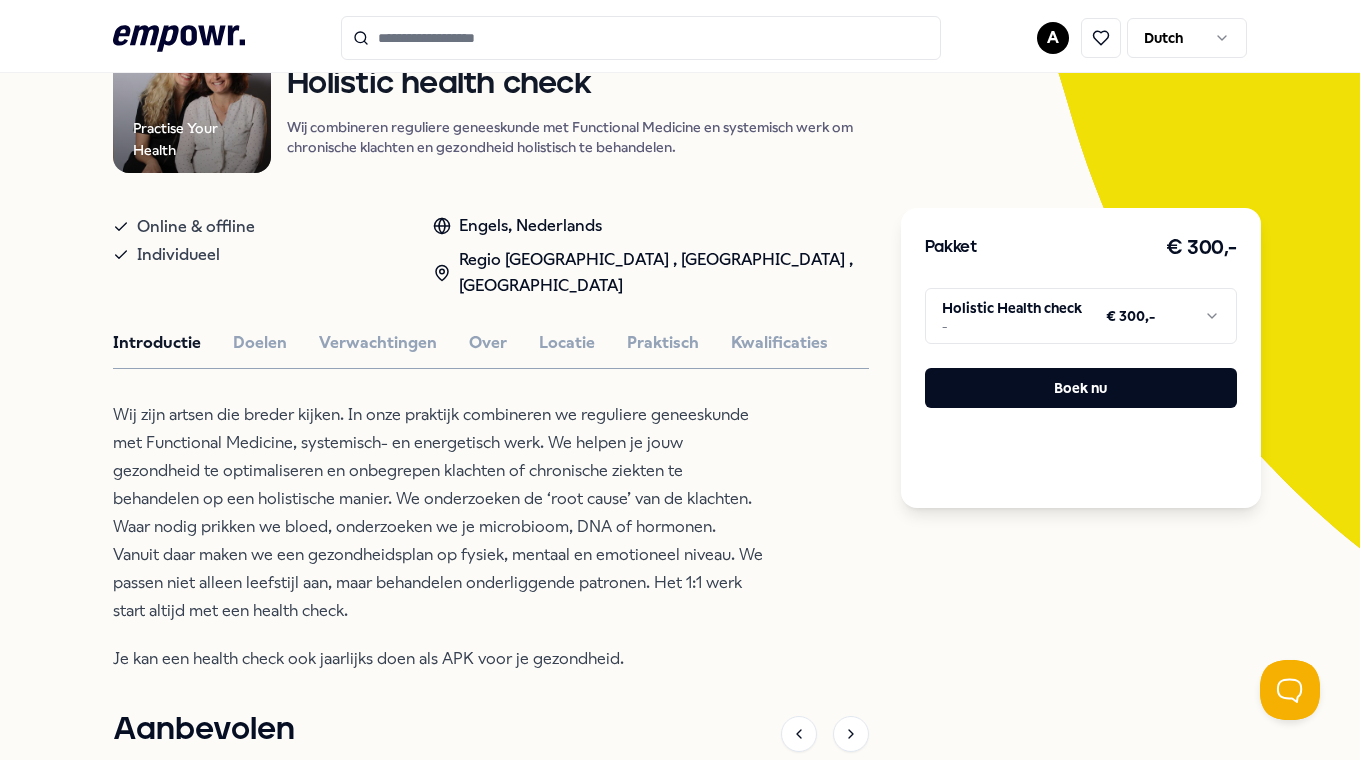 scroll, scrollTop: 133, scrollLeft: 0, axis: vertical 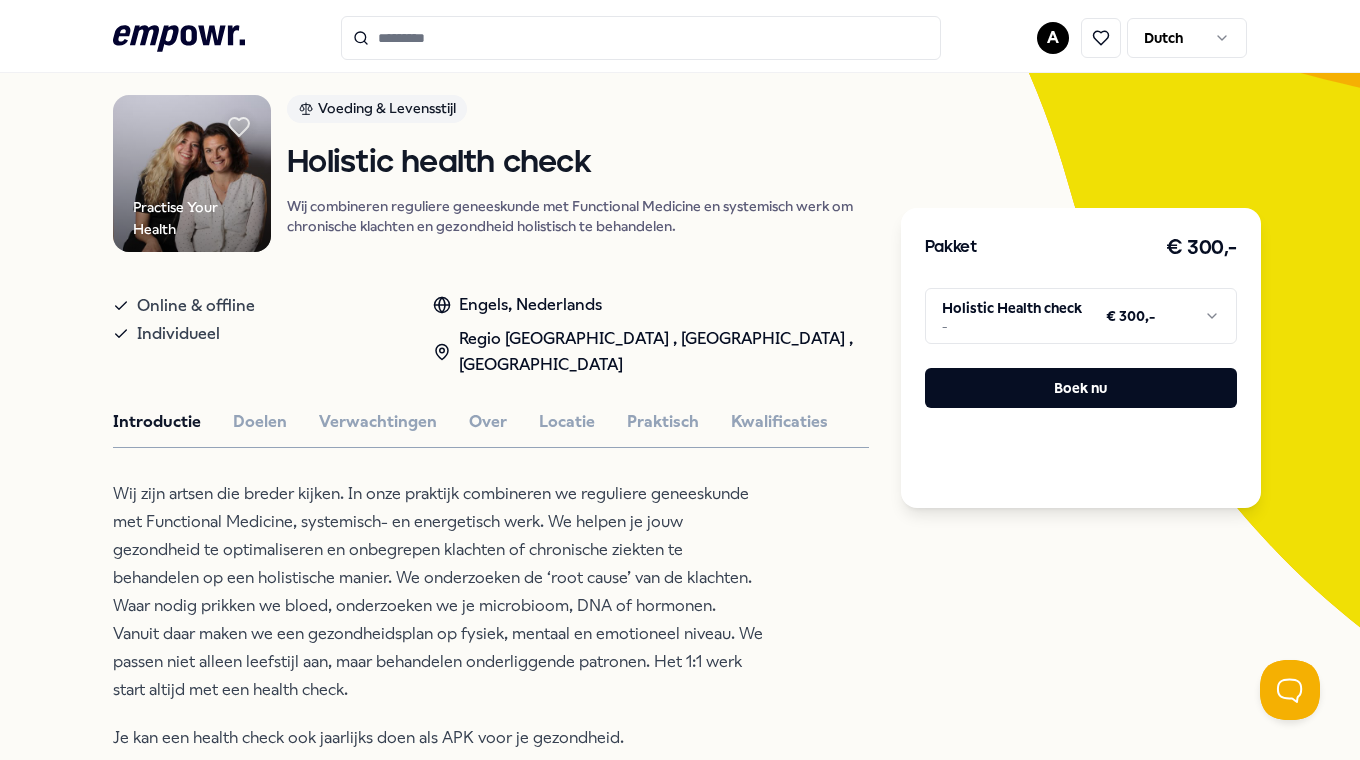 click at bounding box center [641, 38] 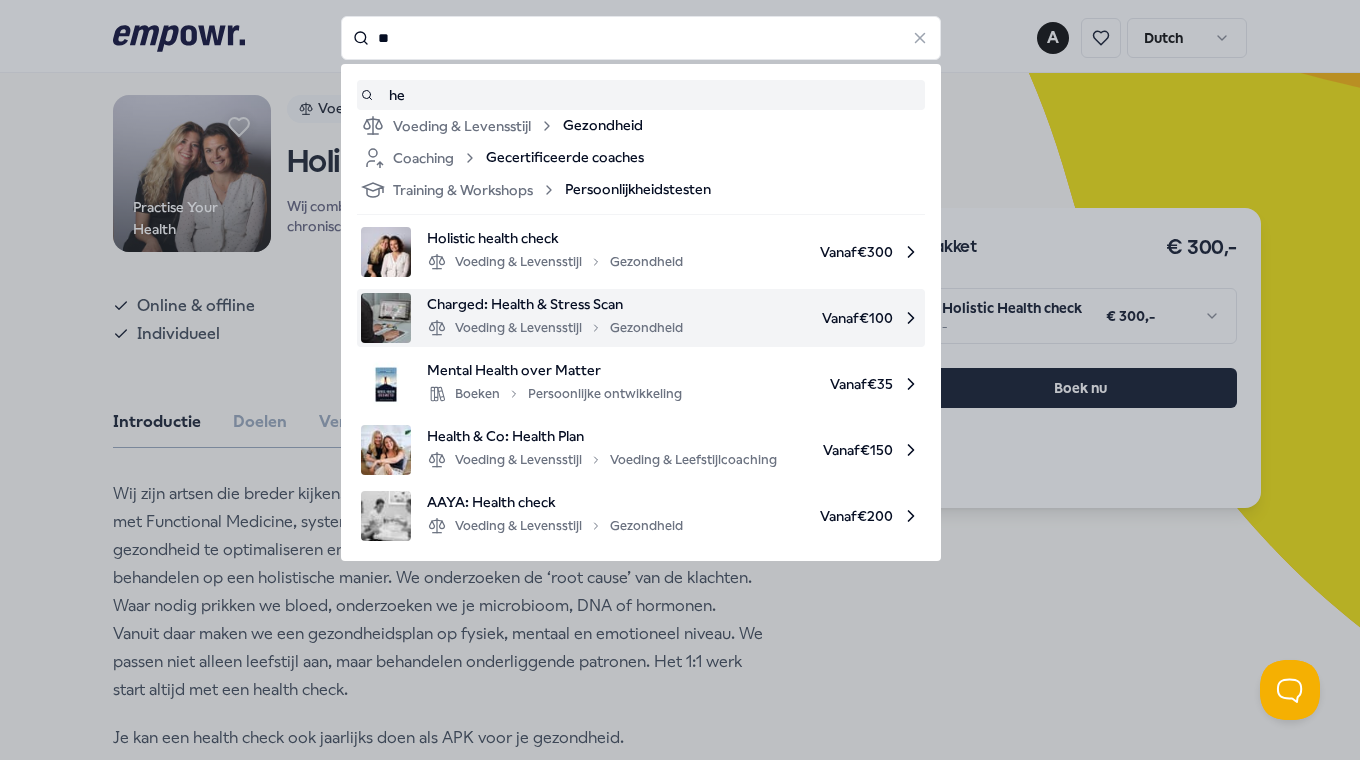 click on "Charged: Health & Stress Scan" at bounding box center [555, 304] 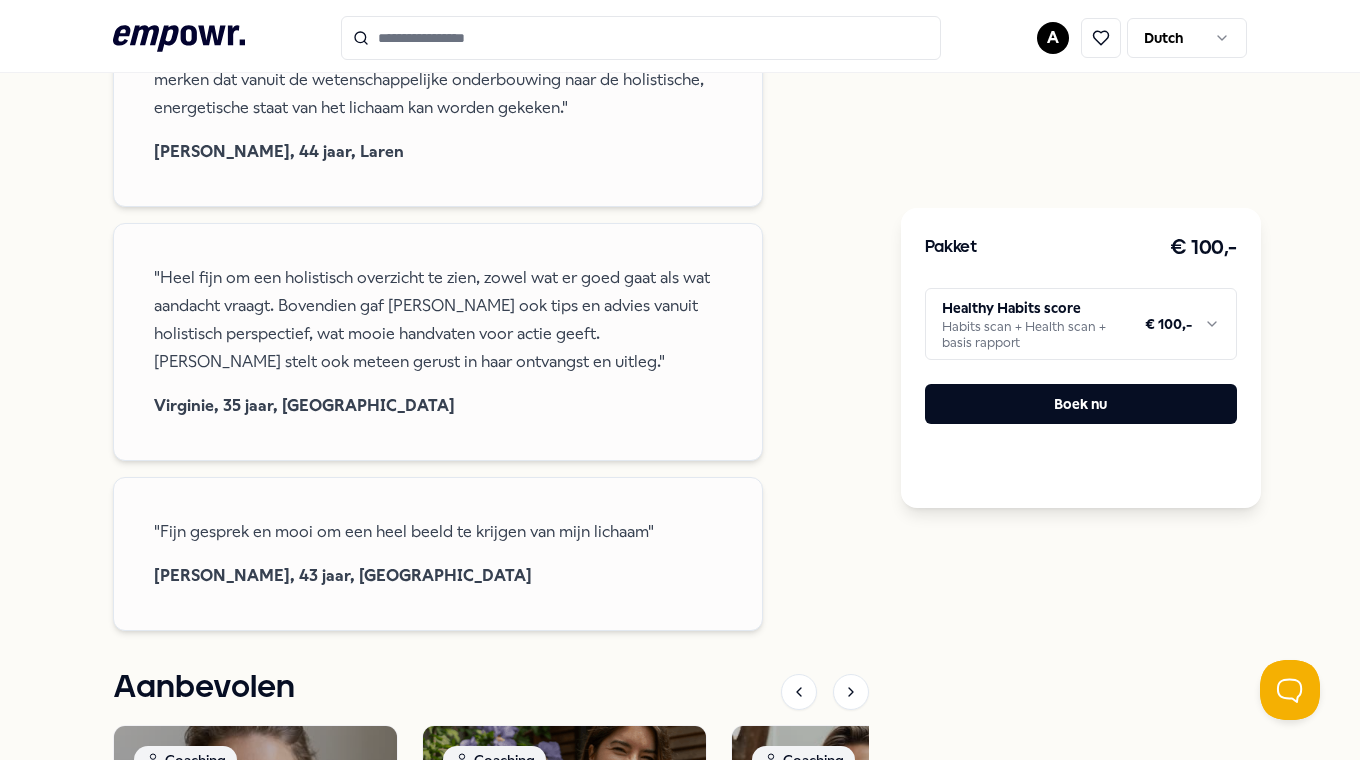 scroll, scrollTop: 929, scrollLeft: 0, axis: vertical 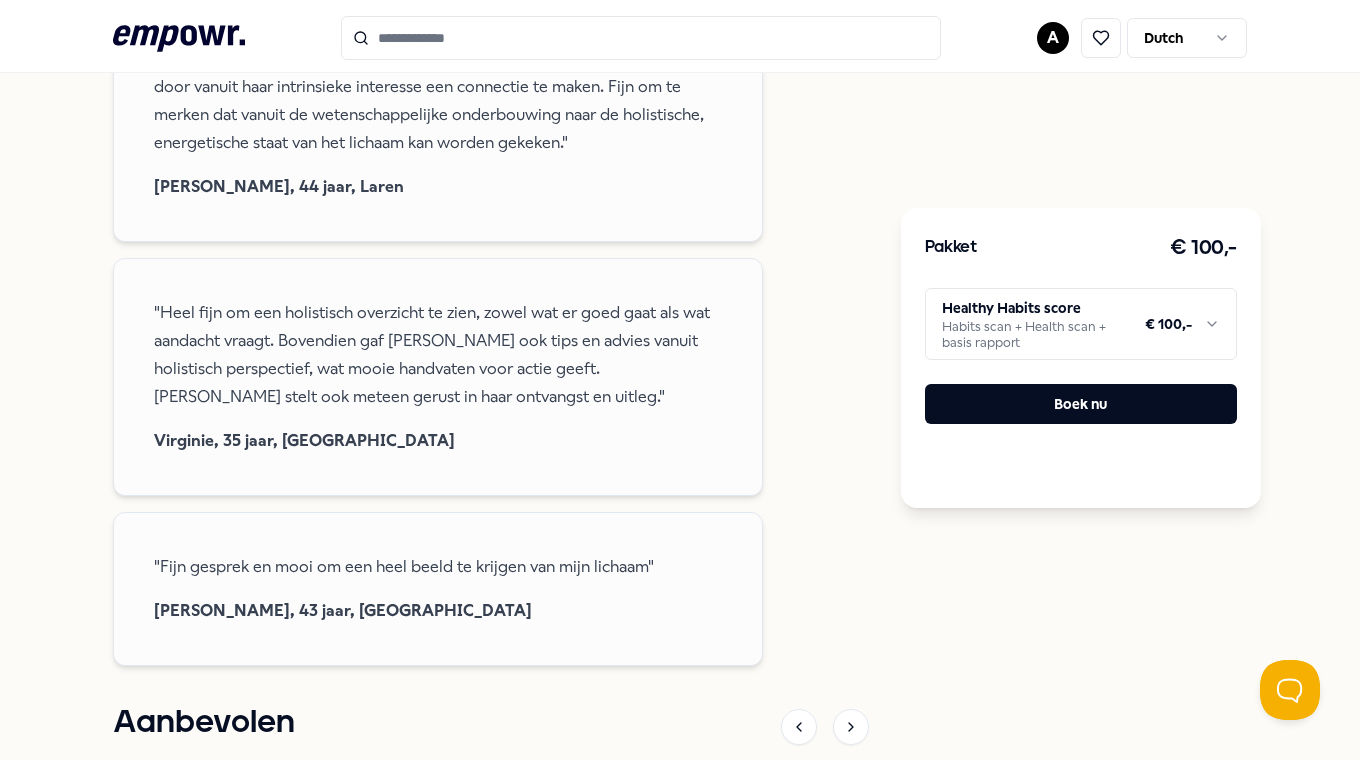 click on ".empowr-logo_svg__cls-1{fill:#03032f} A Dutch Alle categorieën   Self-care library Terug Charged Health Voeding & Levensstijl Charged: Health & Stress Scan Preventieve gezondheidsscan die binnen enkele minuten inzicht biedt in spiermassa, vet, stressniveau en algemene conditie. Individueel Offline Engels, Nederlands Regio Amsterdam  Introductie Doelen Verwachtingen Over Locatie Kwalificaties Doelgericht en effectief aan de slag met  Healthy Habits . Krijg grip op je gezonde gewoontes door periodiek te meten, te leren en in actie te komen. Deze persoonlijke aanpak geeft inzicht, richting en resultaten — én houdt je gemotiveerd. Jij bepaalt het tempo; wij ondersteunen je onderweg. Bij klachten die je zelf kunt aanpakken, helpen we je. Waar nodig, verwijzen we door naar (medische) professionals. Beoordelingen  [PERSON_NAME], 44 jaar, [PERSON_NAME], 35 jaar, [GEOGRAPHIC_DATA]  "Fijn gesprek en mooi om een heel beeld te krijgen van mijn lichaam"  [PERSON_NAME], 43 jaar, Bussum  Aanbevolen Coaching Regio  [GEOGRAPHIC_DATA]    + 1" at bounding box center [680, 380] 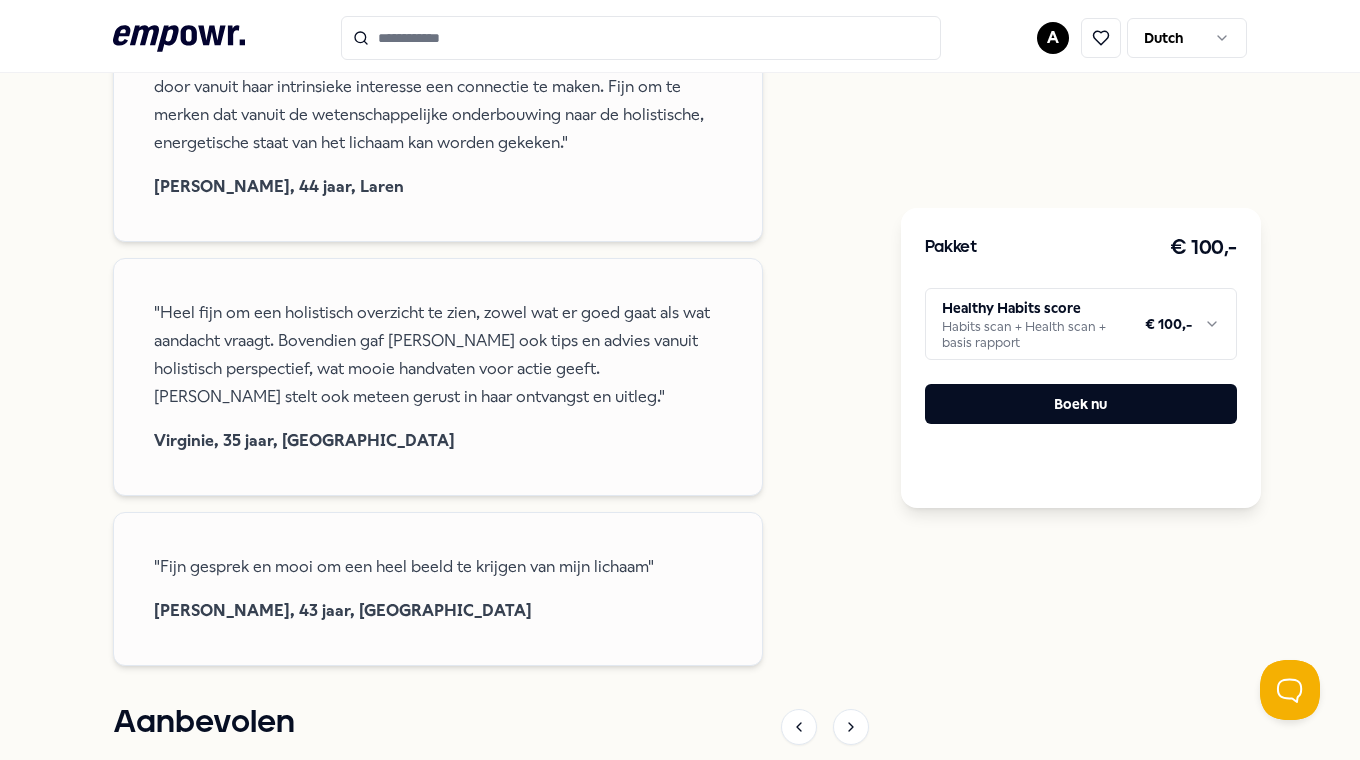 click on ".empowr-logo_svg__cls-1{fill:#03032f} A Dutch Alle categorieën   Self-care library Terug Charged Health Voeding & Levensstijl Charged: Health & Stress Scan Preventieve gezondheidsscan die binnen enkele minuten inzicht biedt in spiermassa, vet, stressniveau en algemene conditie. Individueel Offline Engels, Nederlands Regio Amsterdam  Introductie Doelen Verwachtingen Over Locatie Kwalificaties Doelgericht en effectief aan de slag met  Healthy Habits . Krijg grip op je gezonde gewoontes door periodiek te meten, te leren en in actie te komen. Deze persoonlijke aanpak geeft inzicht, richting en resultaten — én houdt je gemotiveerd. Jij bepaalt het tempo; wij ondersteunen je onderweg. Bij klachten die je zelf kunt aanpakken, helpen we je. Waar nodig, verwijzen we door naar (medische) professionals. Beoordelingen  [PERSON_NAME], 44 jaar, [PERSON_NAME], 35 jaar, [GEOGRAPHIC_DATA]  "Fijn gesprek en mooi om een heel beeld te krijgen van mijn lichaam"  [PERSON_NAME], 43 jaar, Bussum  Aanbevolen Coaching Regio  [GEOGRAPHIC_DATA]    + 1" at bounding box center [680, 380] 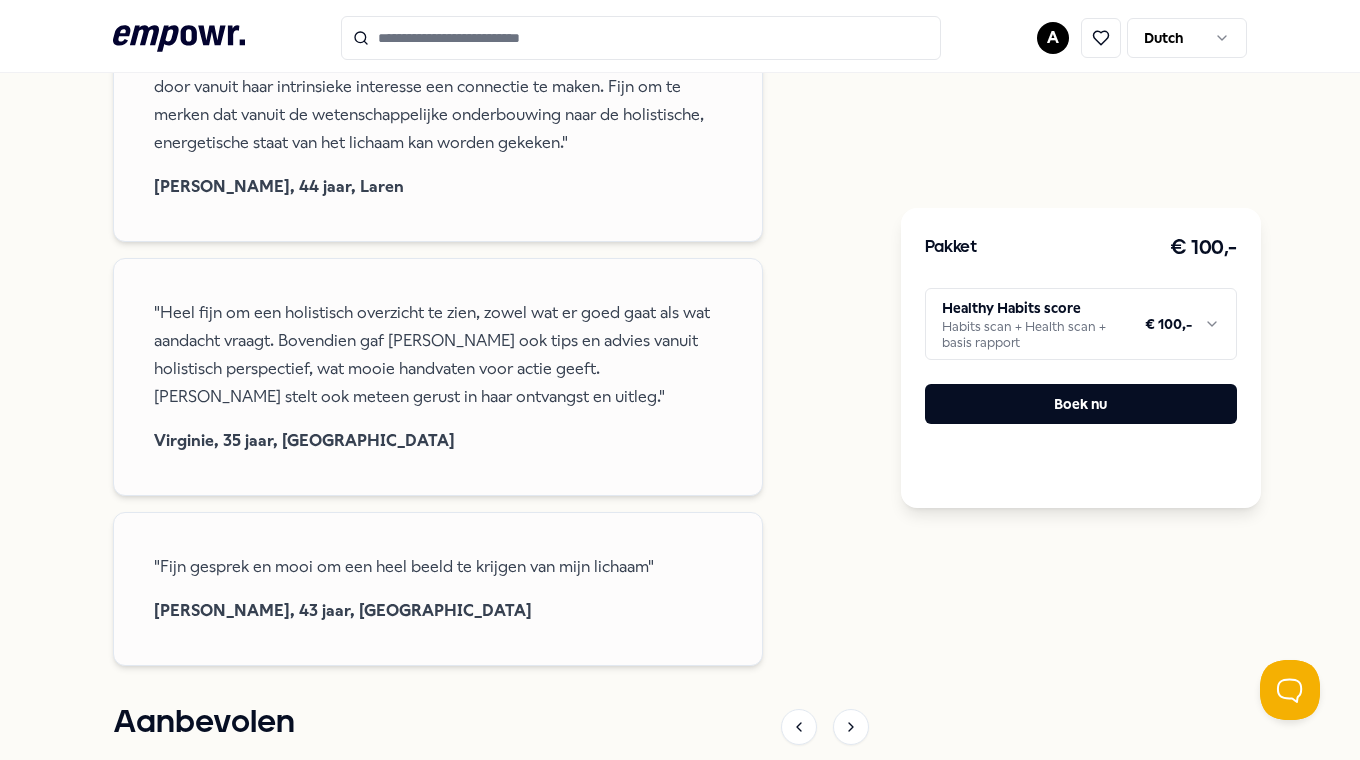 type 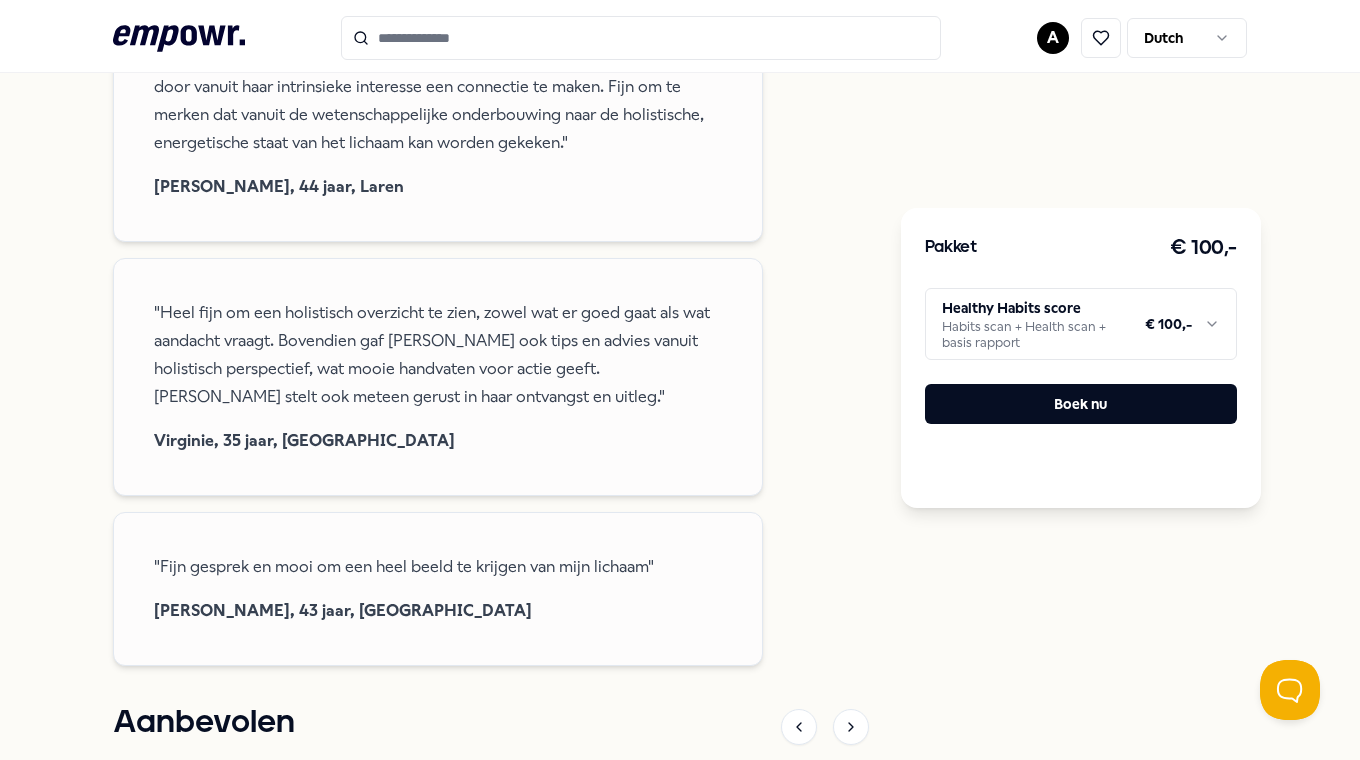 click at bounding box center [641, 38] 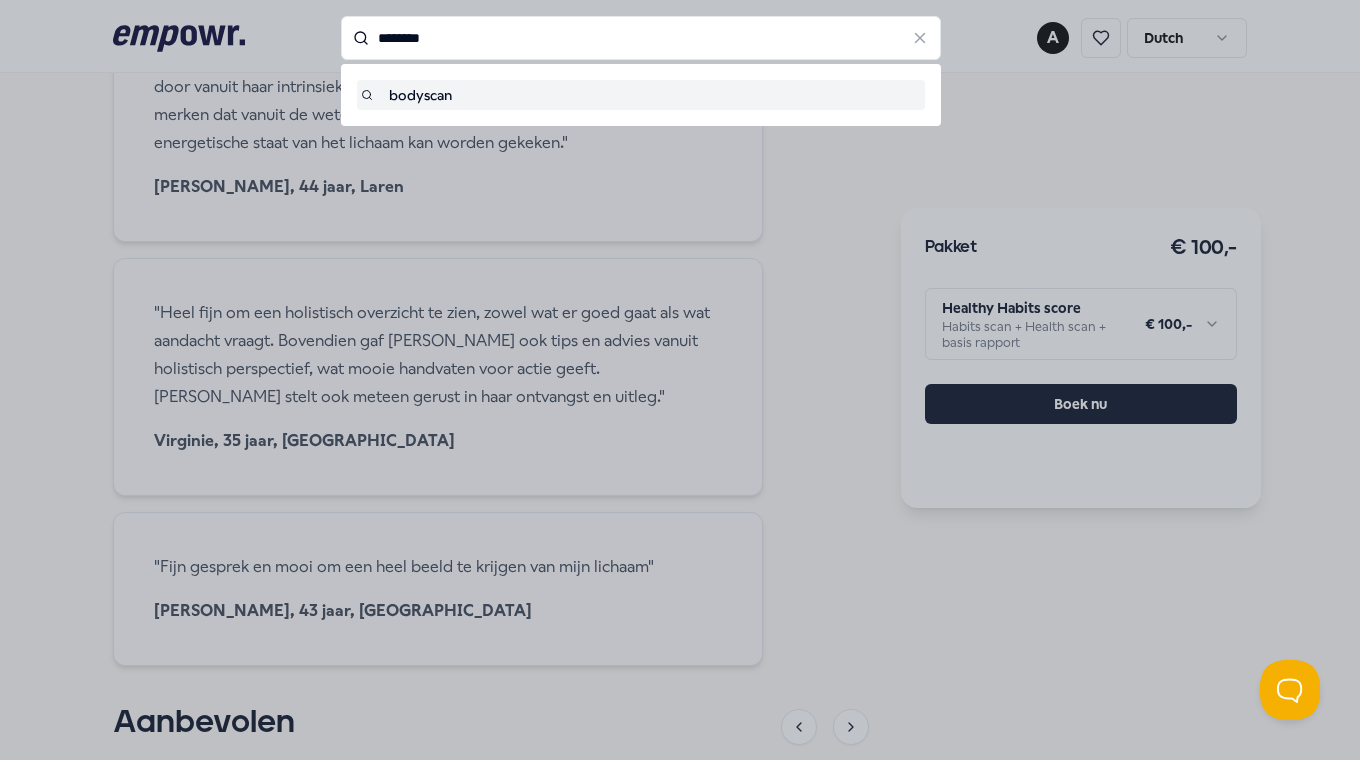 click on "bodyscan" at bounding box center (641, 95) 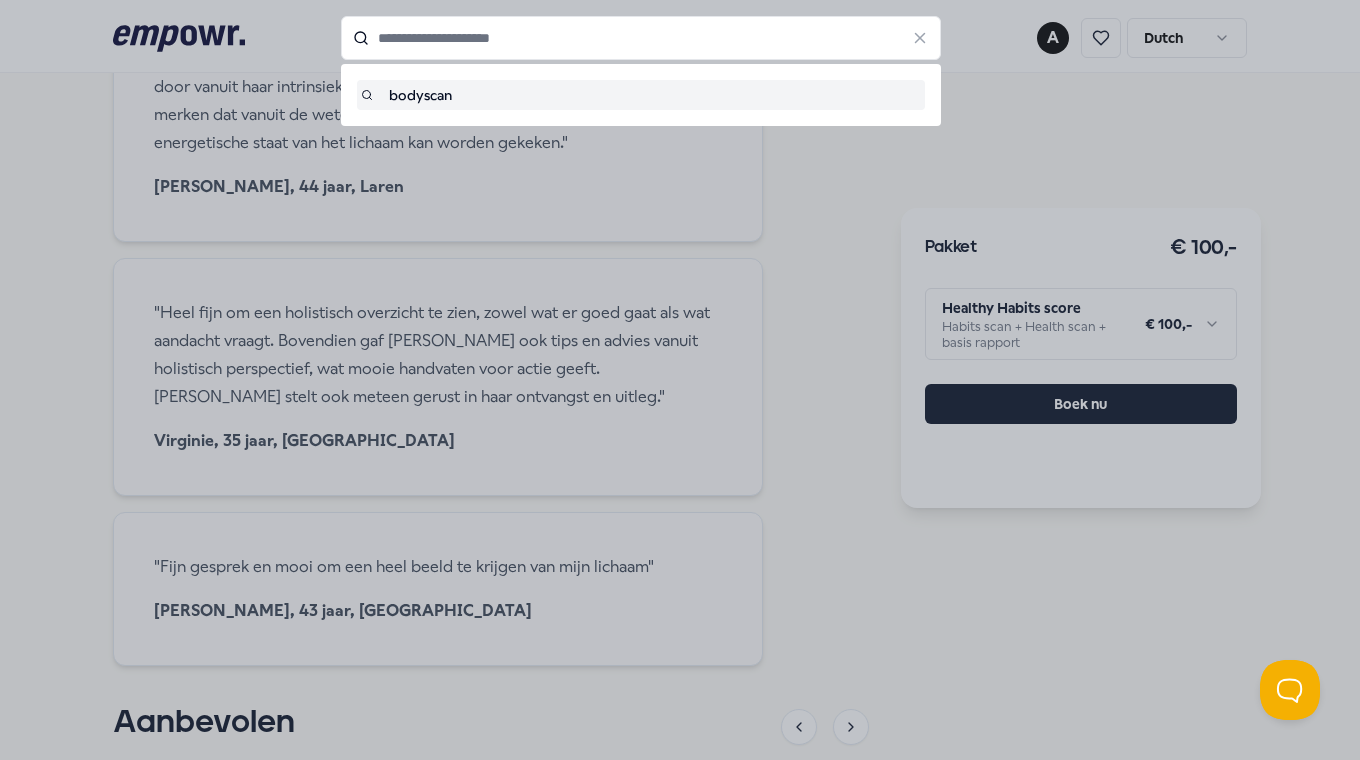 type on "********" 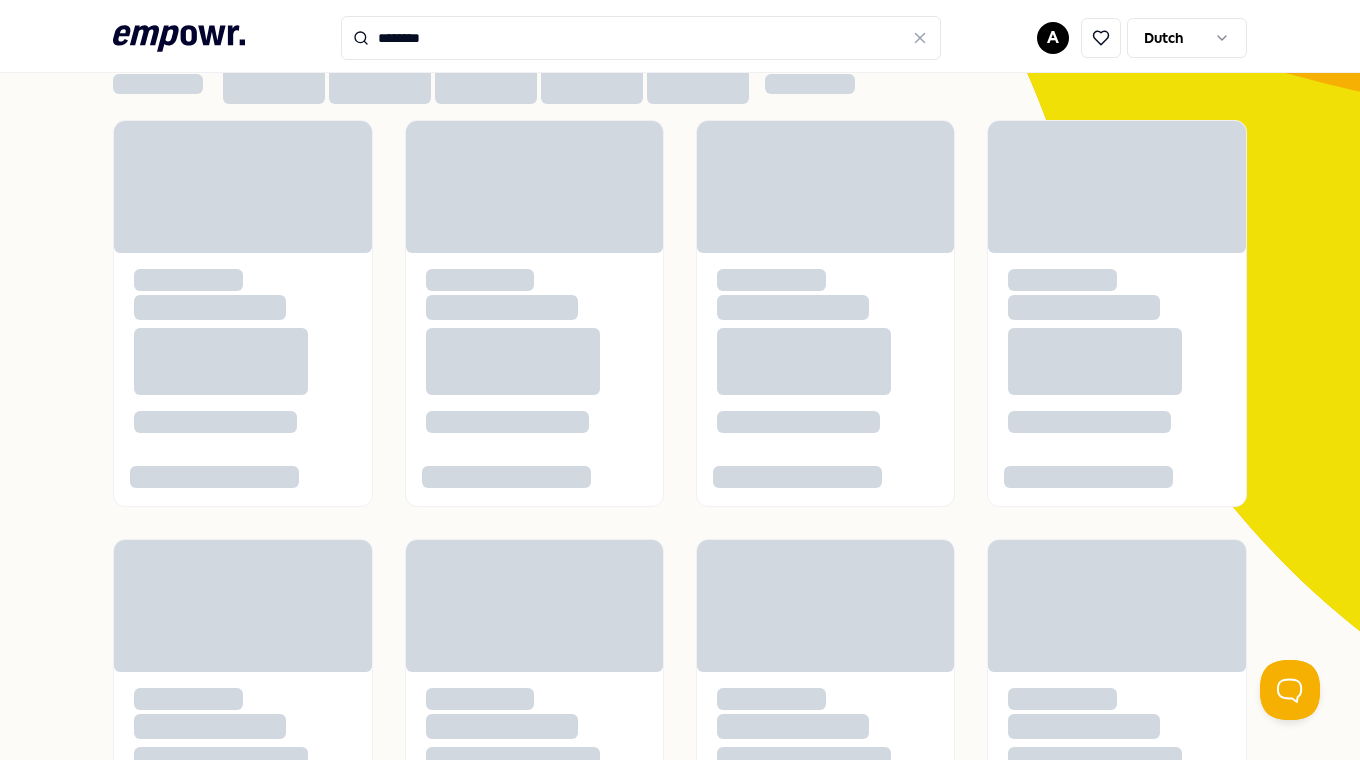 scroll, scrollTop: 0, scrollLeft: 0, axis: both 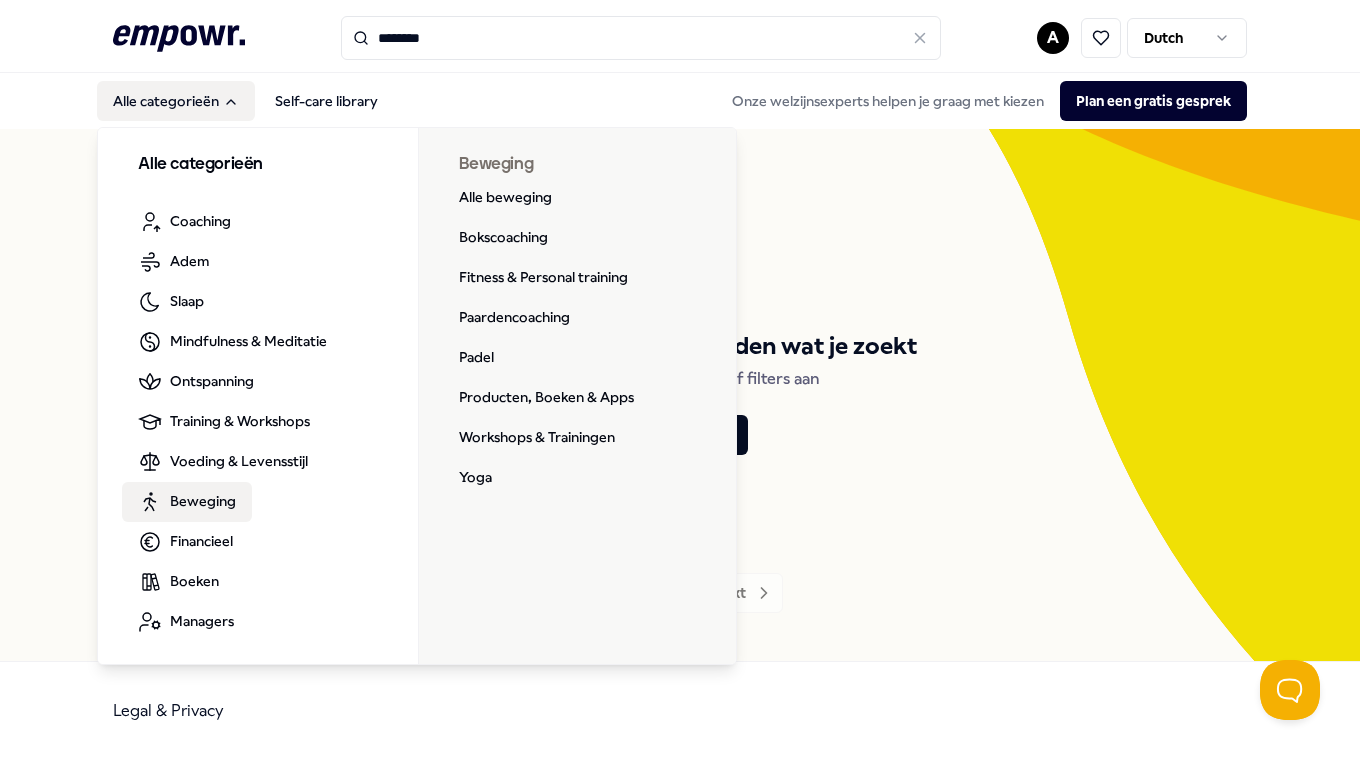 click on "Beweging" at bounding box center (203, 501) 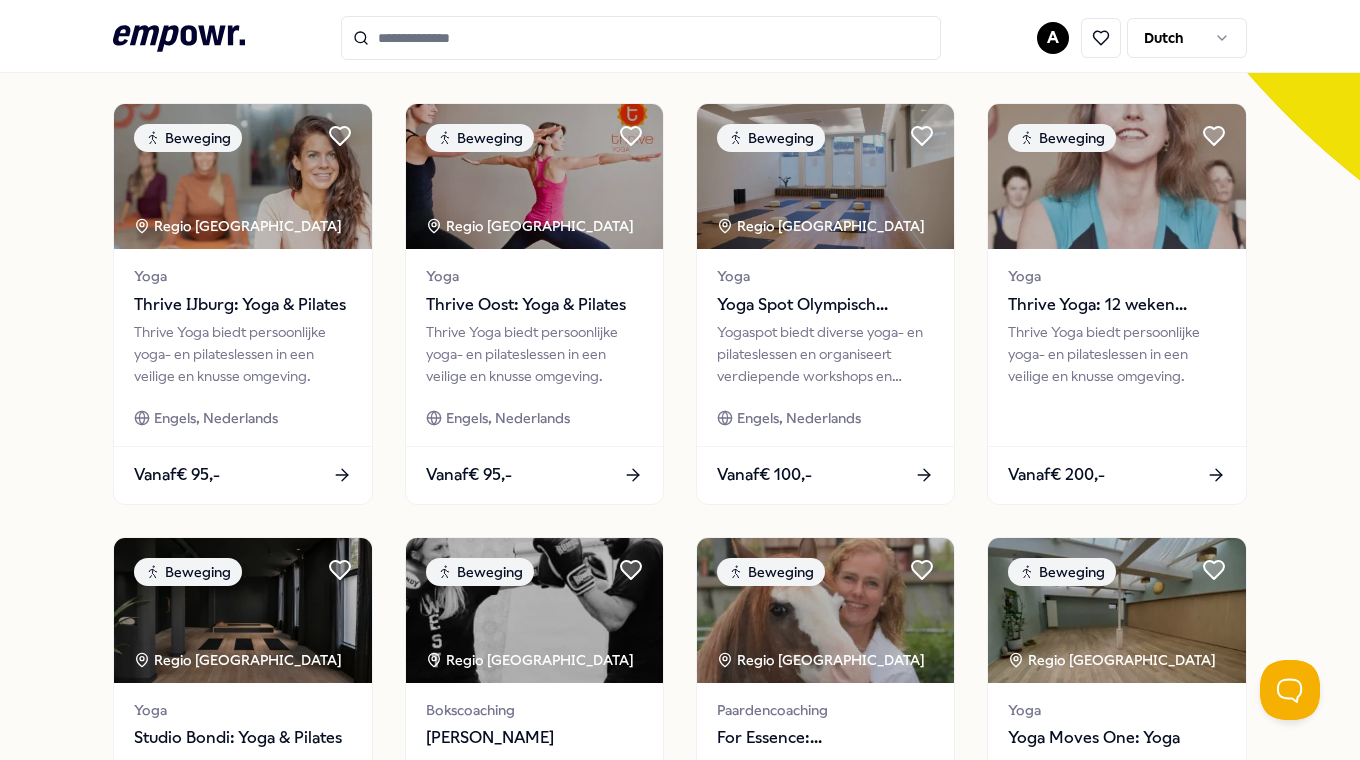 scroll, scrollTop: 980, scrollLeft: 0, axis: vertical 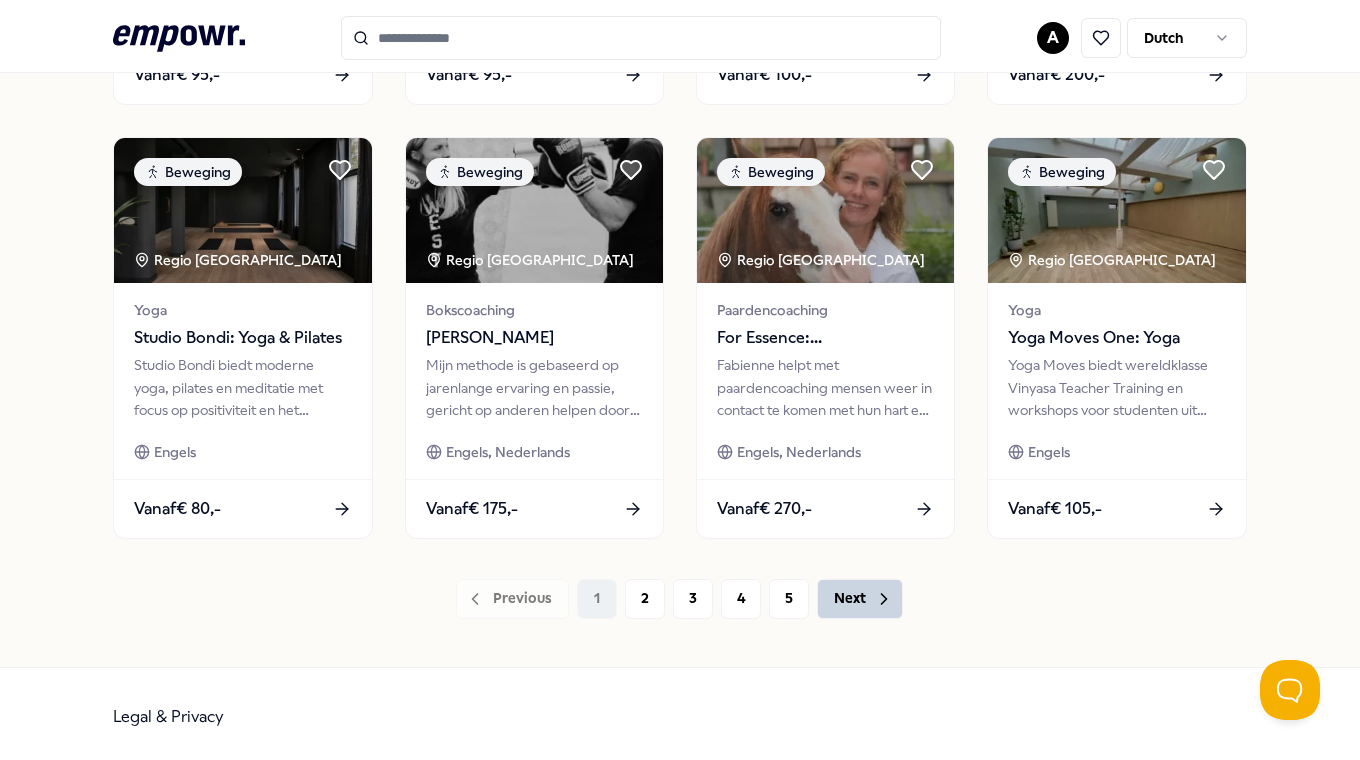 click on "Next" at bounding box center [860, 599] 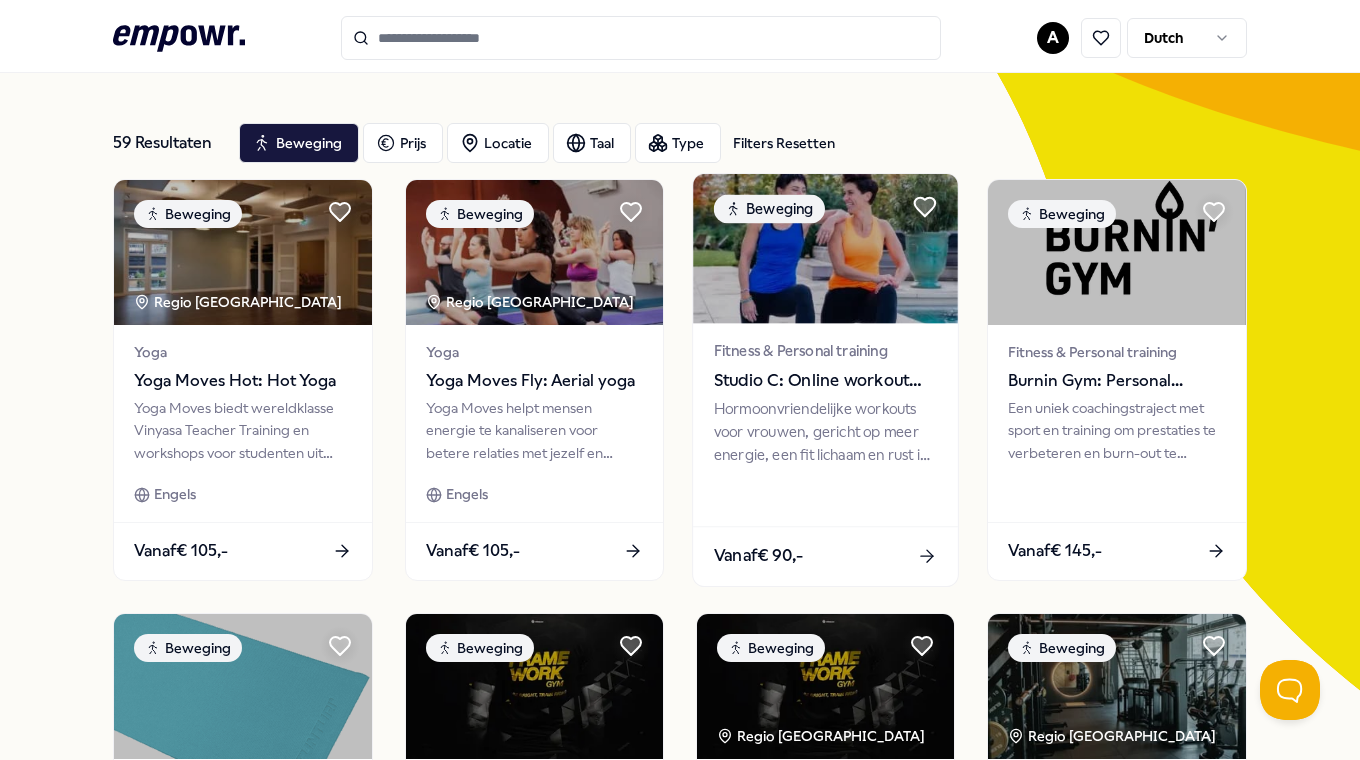 scroll, scrollTop: 0, scrollLeft: 0, axis: both 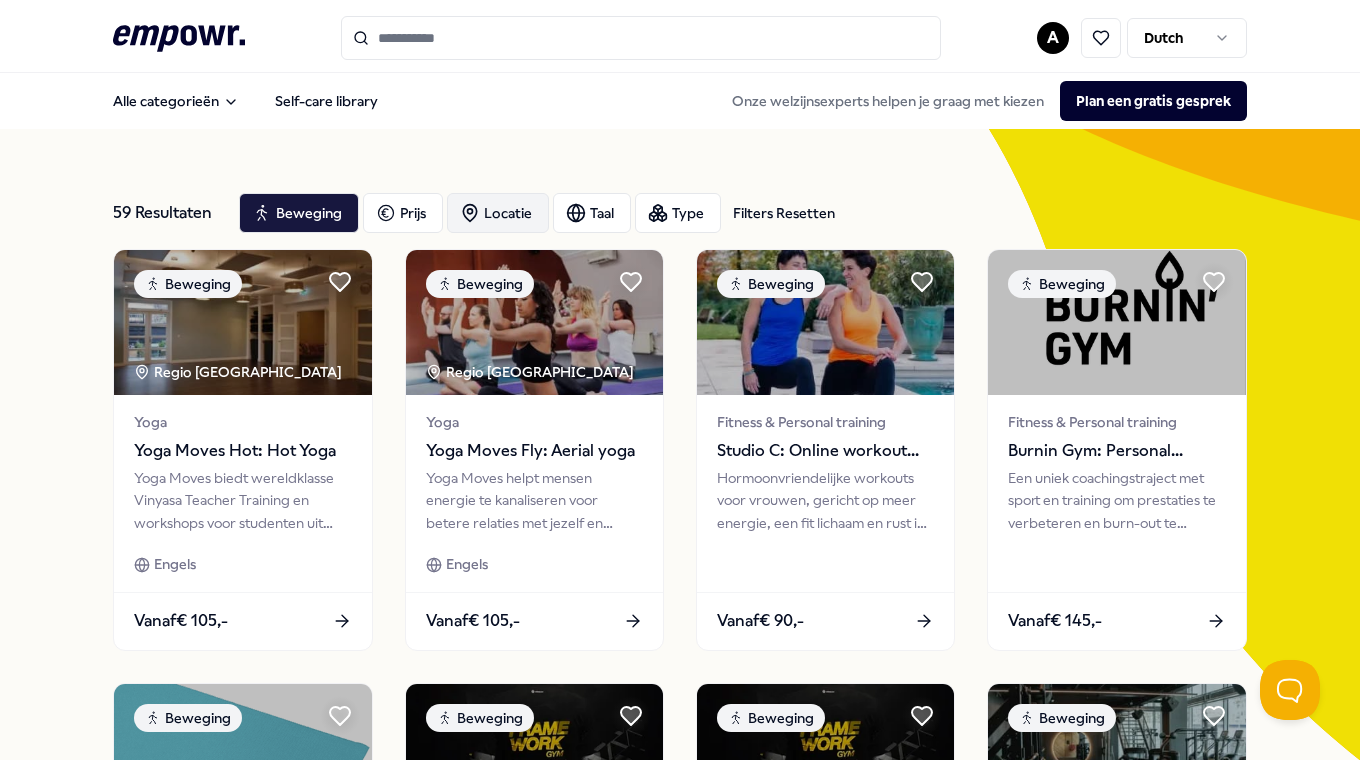 click on "Locatie" at bounding box center [498, 213] 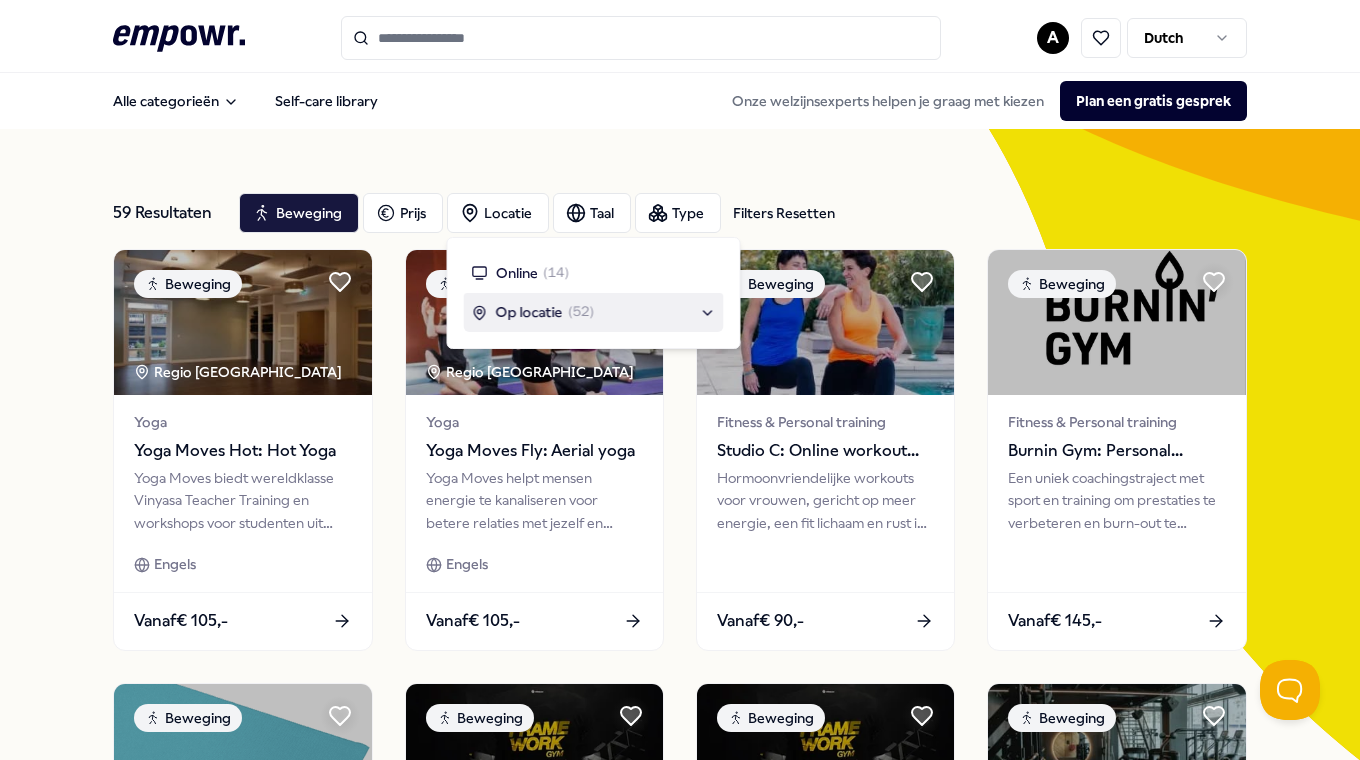 click on "Op locatie" at bounding box center [529, 312] 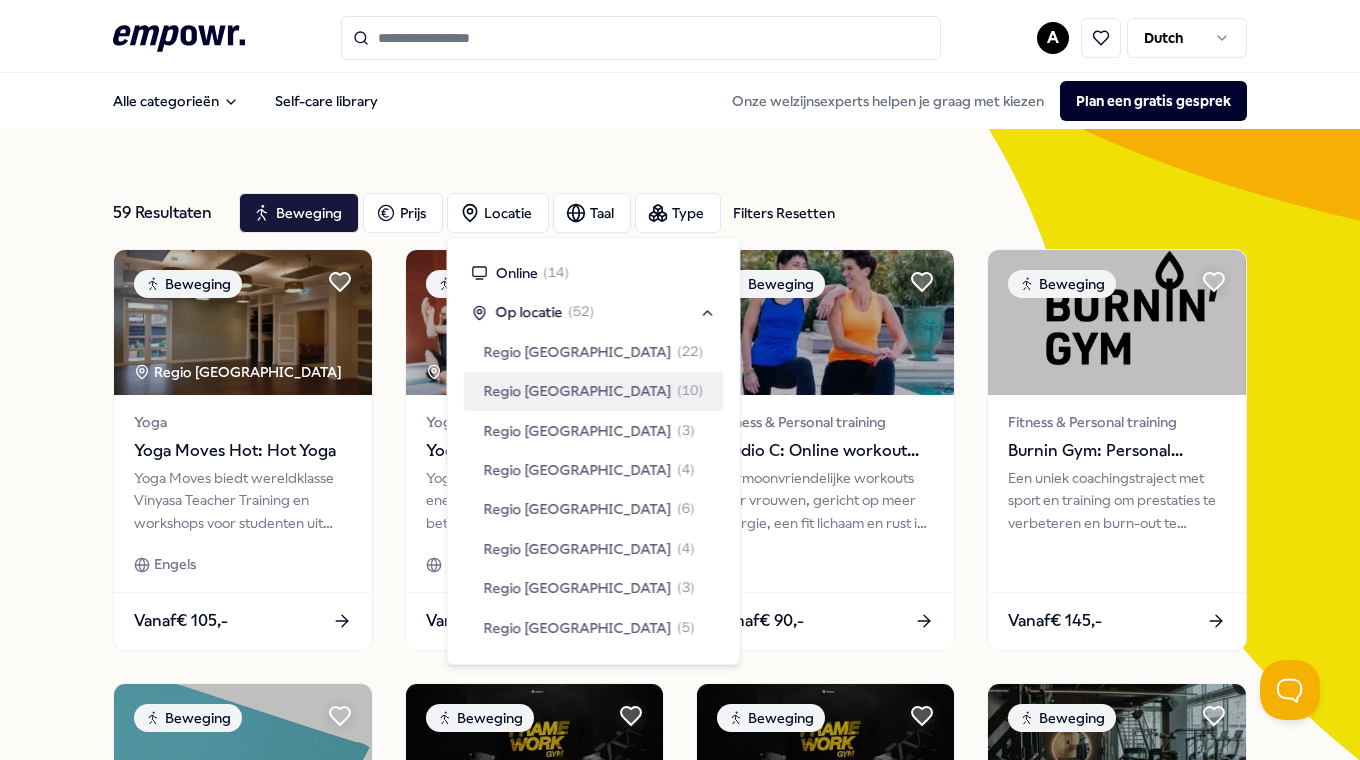 click on "Regio [GEOGRAPHIC_DATA]" at bounding box center (578, 391) 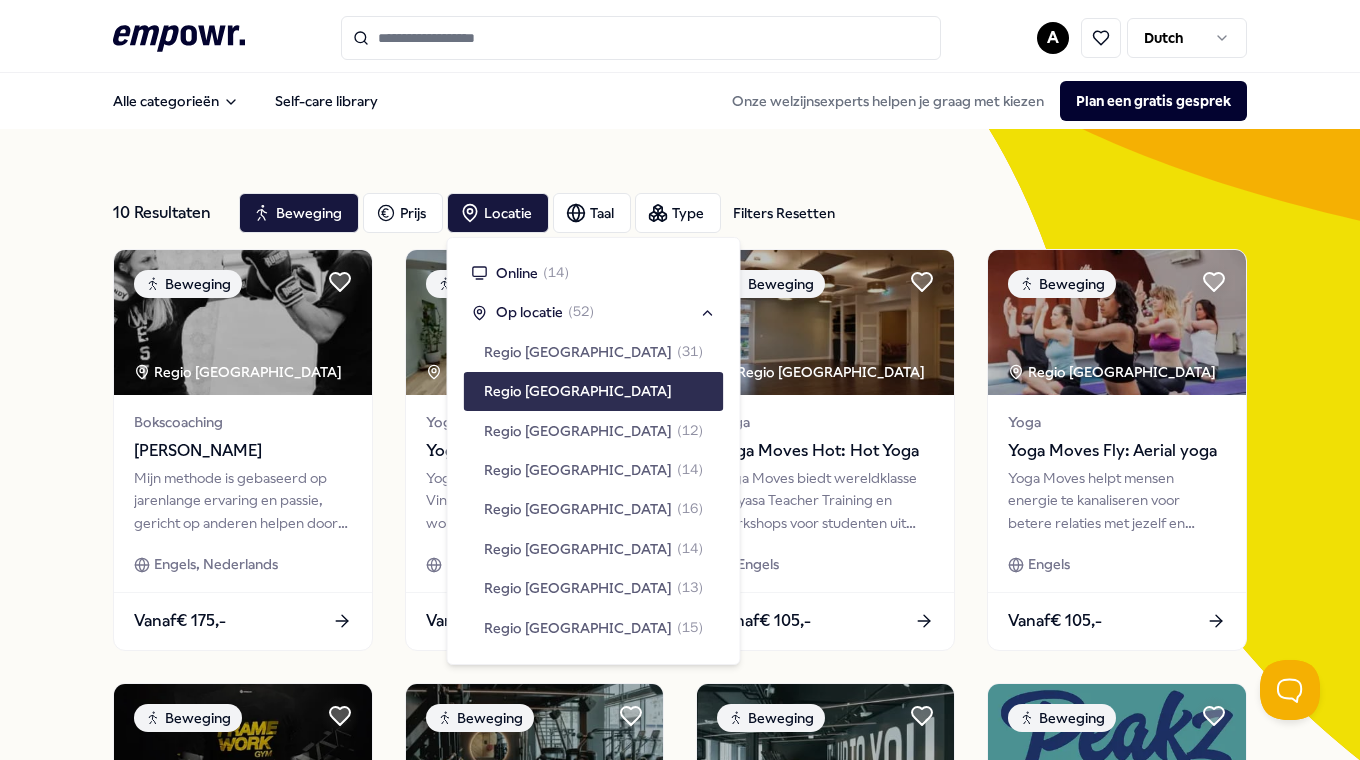 click on "Regio [GEOGRAPHIC_DATA]" at bounding box center (578, 391) 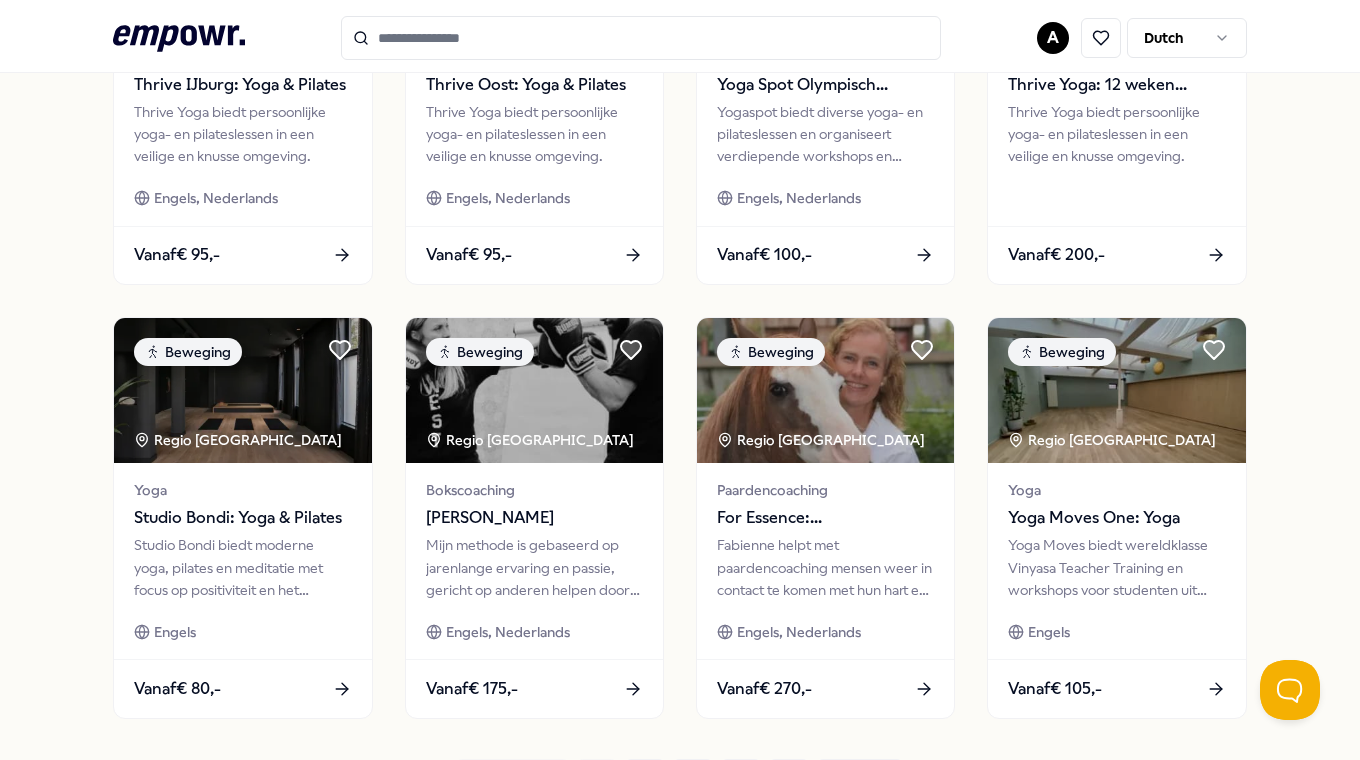 scroll, scrollTop: 980, scrollLeft: 0, axis: vertical 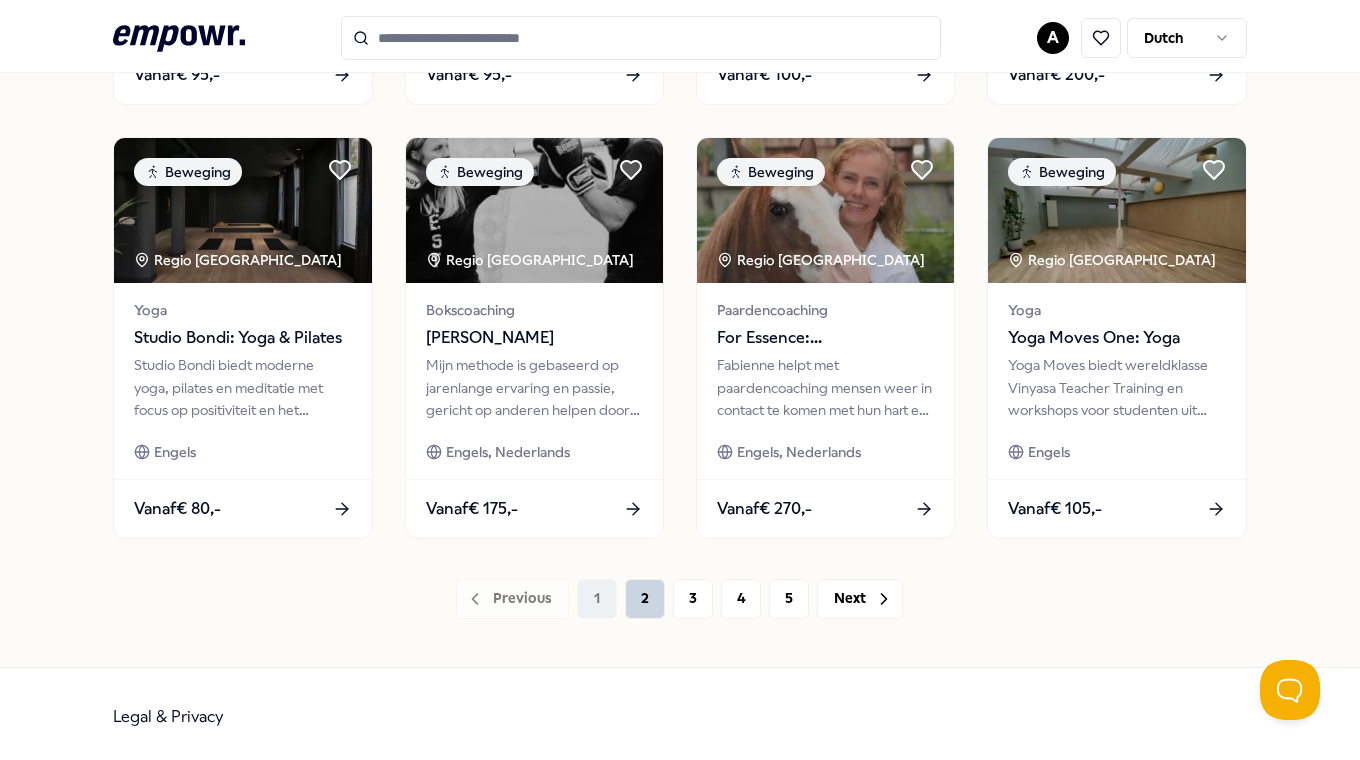 click on "2" at bounding box center (645, 599) 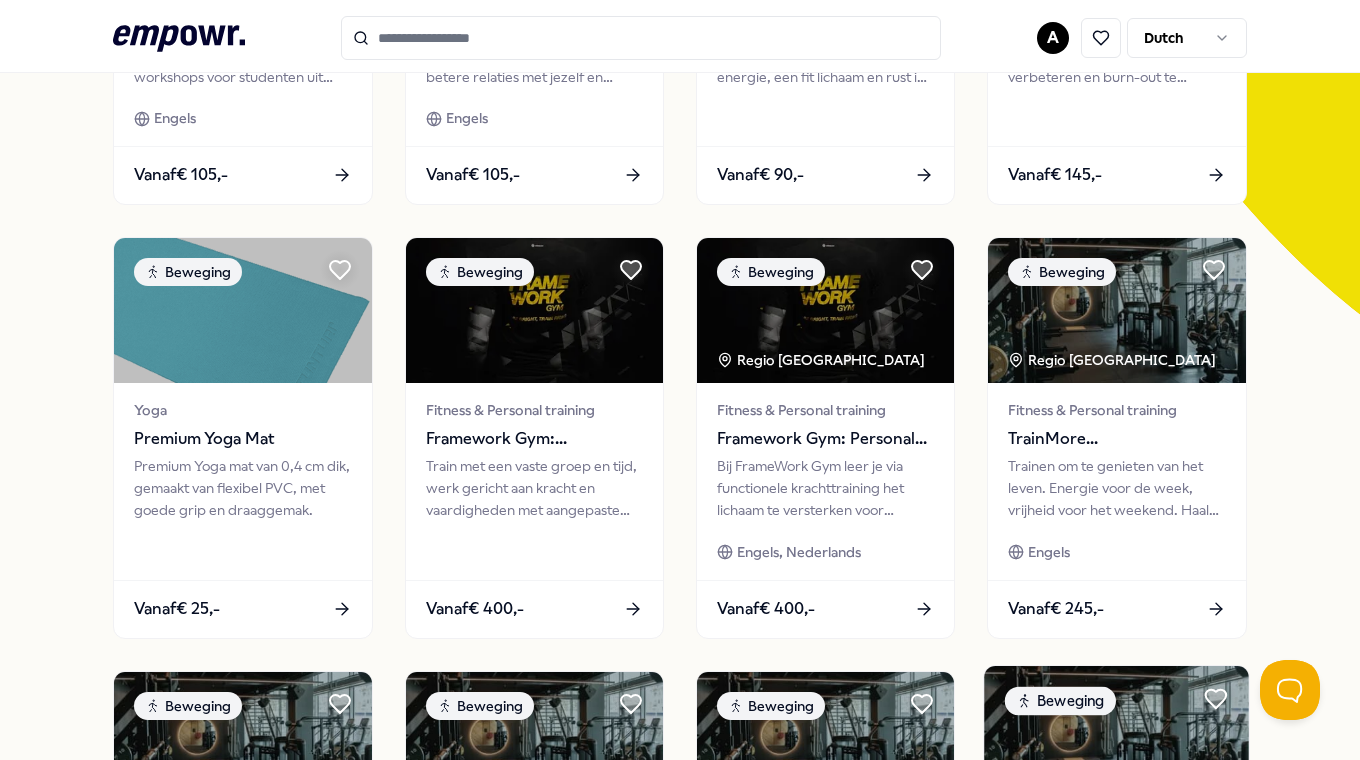 scroll, scrollTop: 0, scrollLeft: 0, axis: both 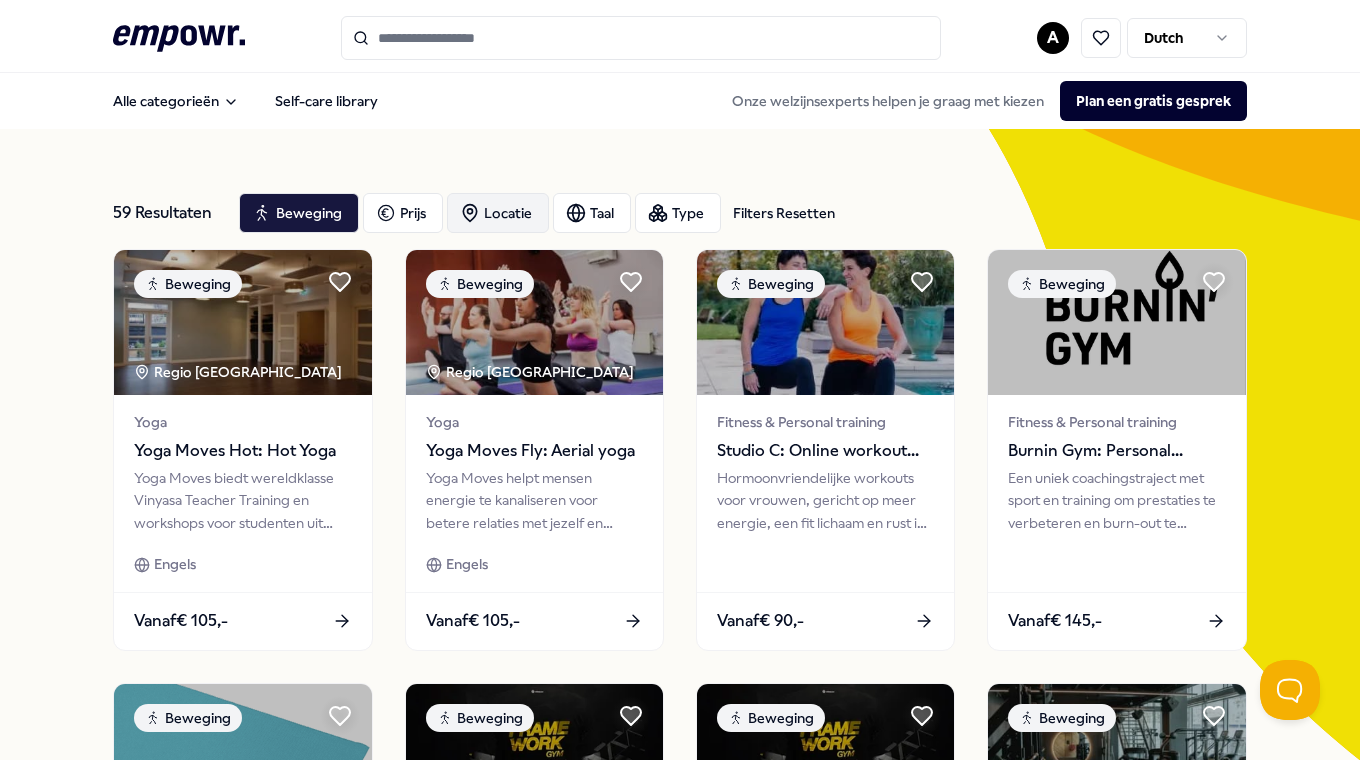 click 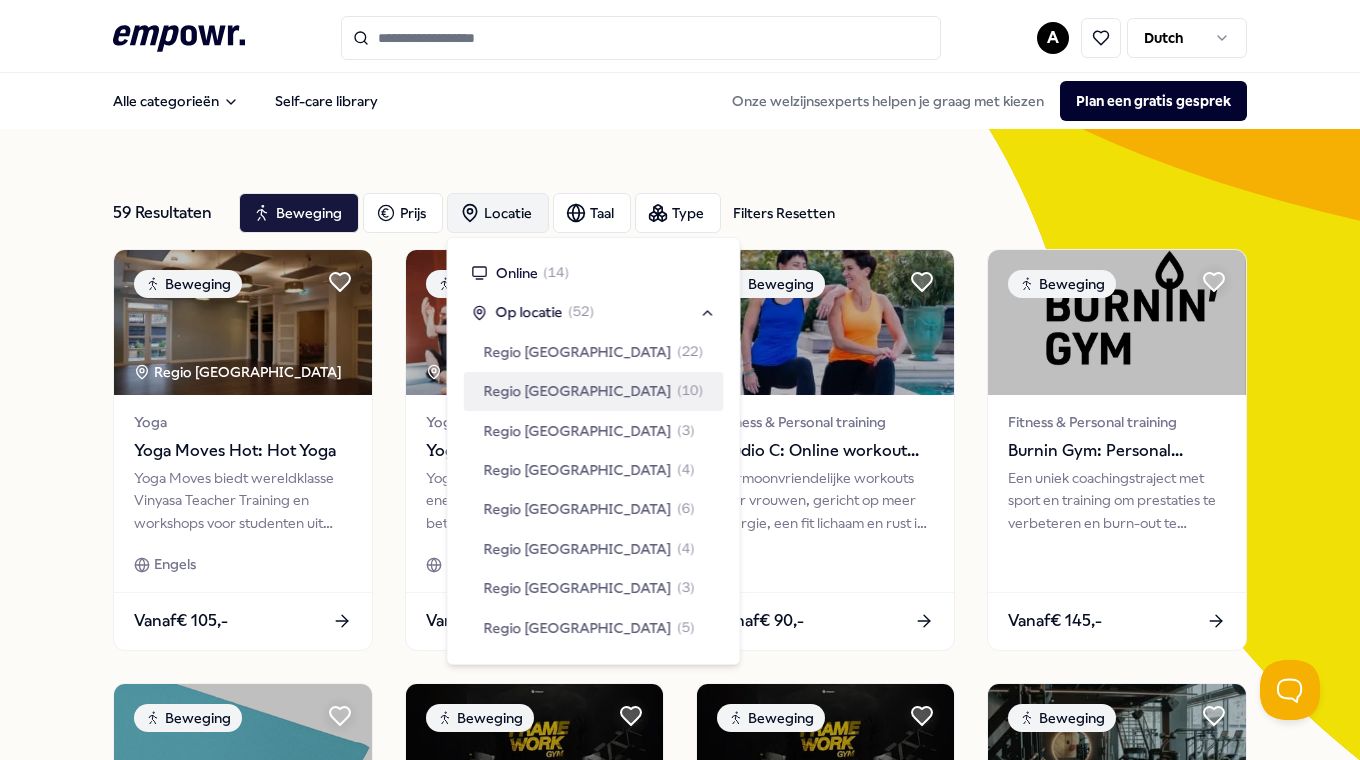 click on "Regio [GEOGRAPHIC_DATA]" at bounding box center [578, 391] 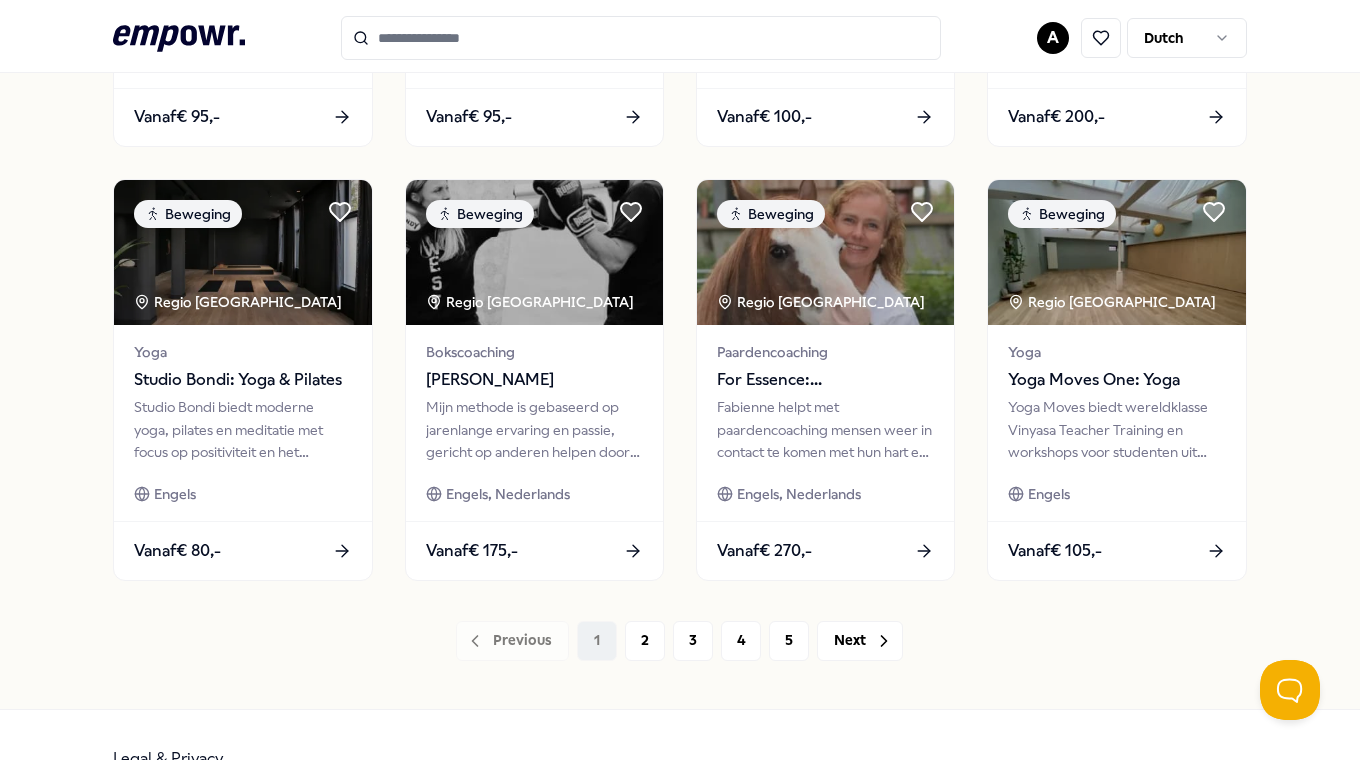 scroll, scrollTop: 980, scrollLeft: 0, axis: vertical 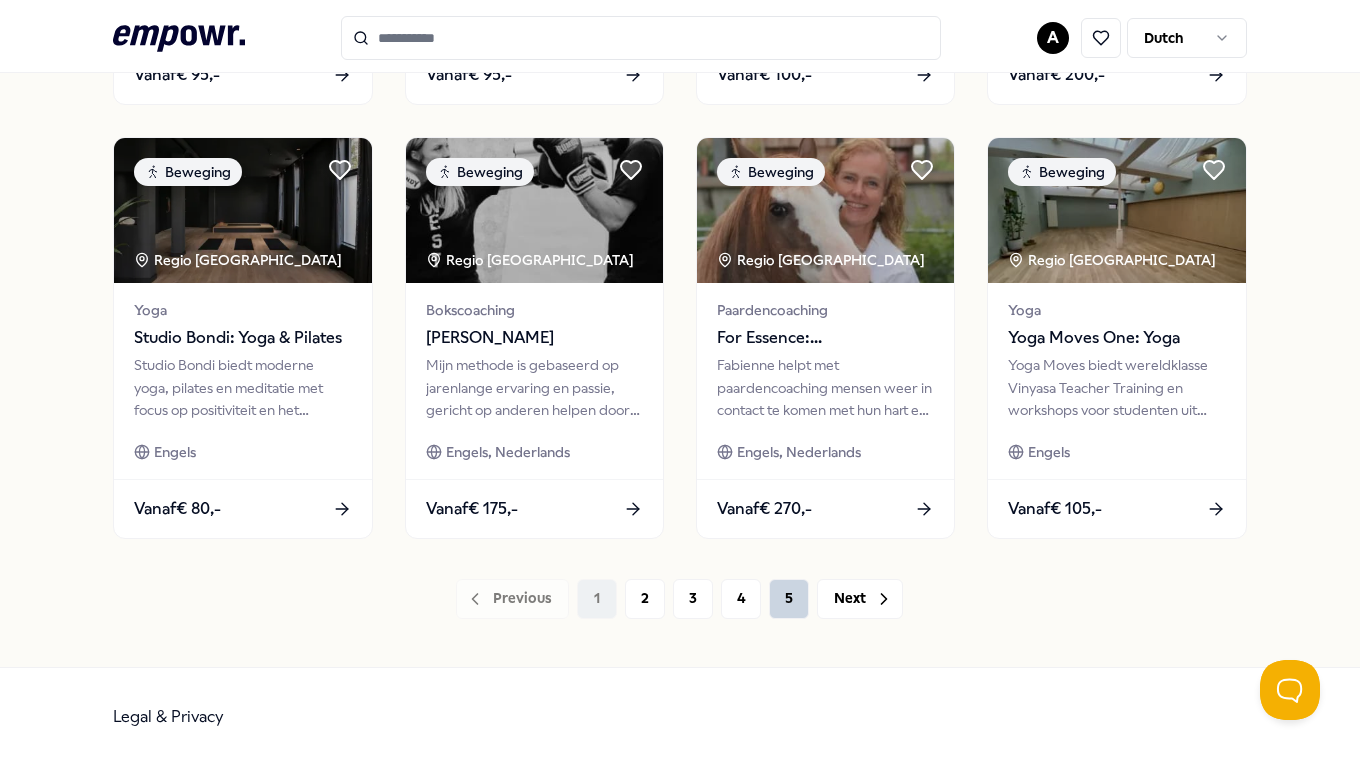 click on "5" at bounding box center [789, 599] 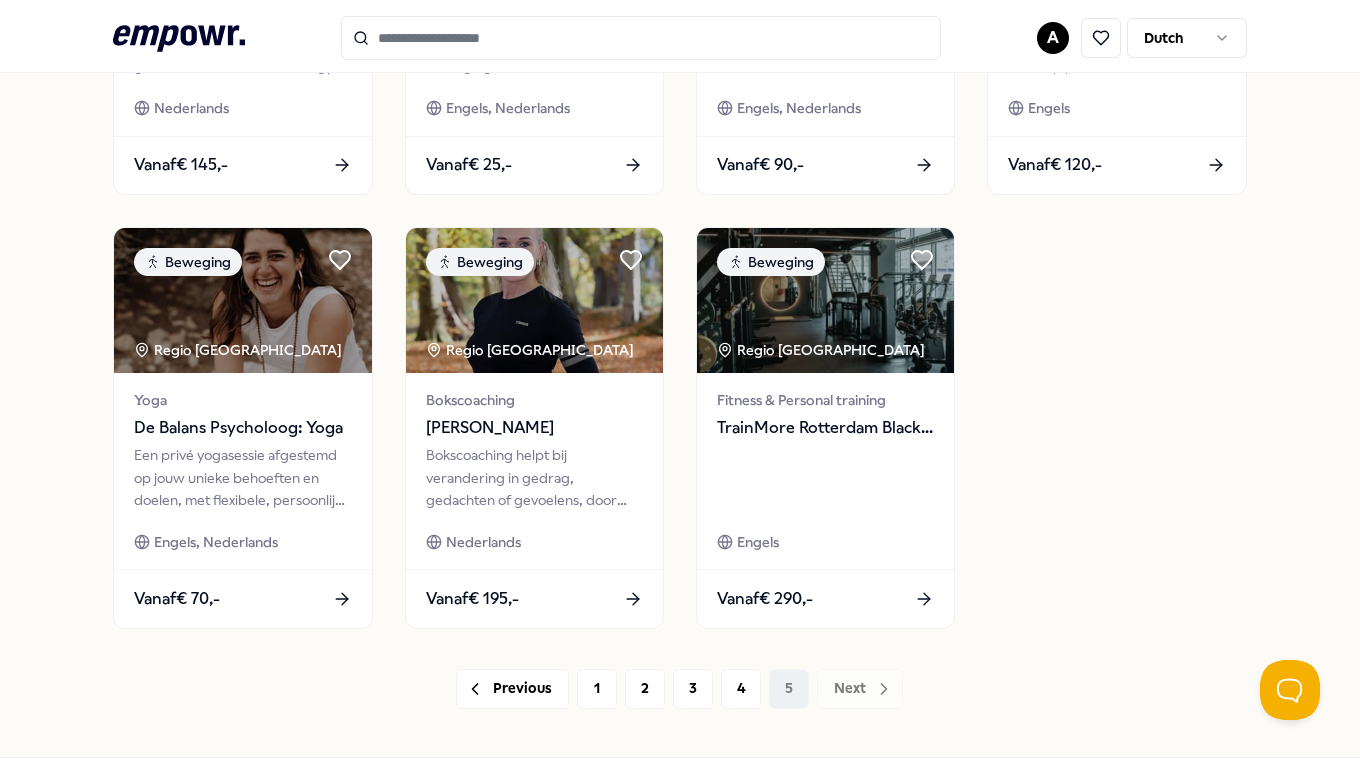 scroll, scrollTop: 980, scrollLeft: 0, axis: vertical 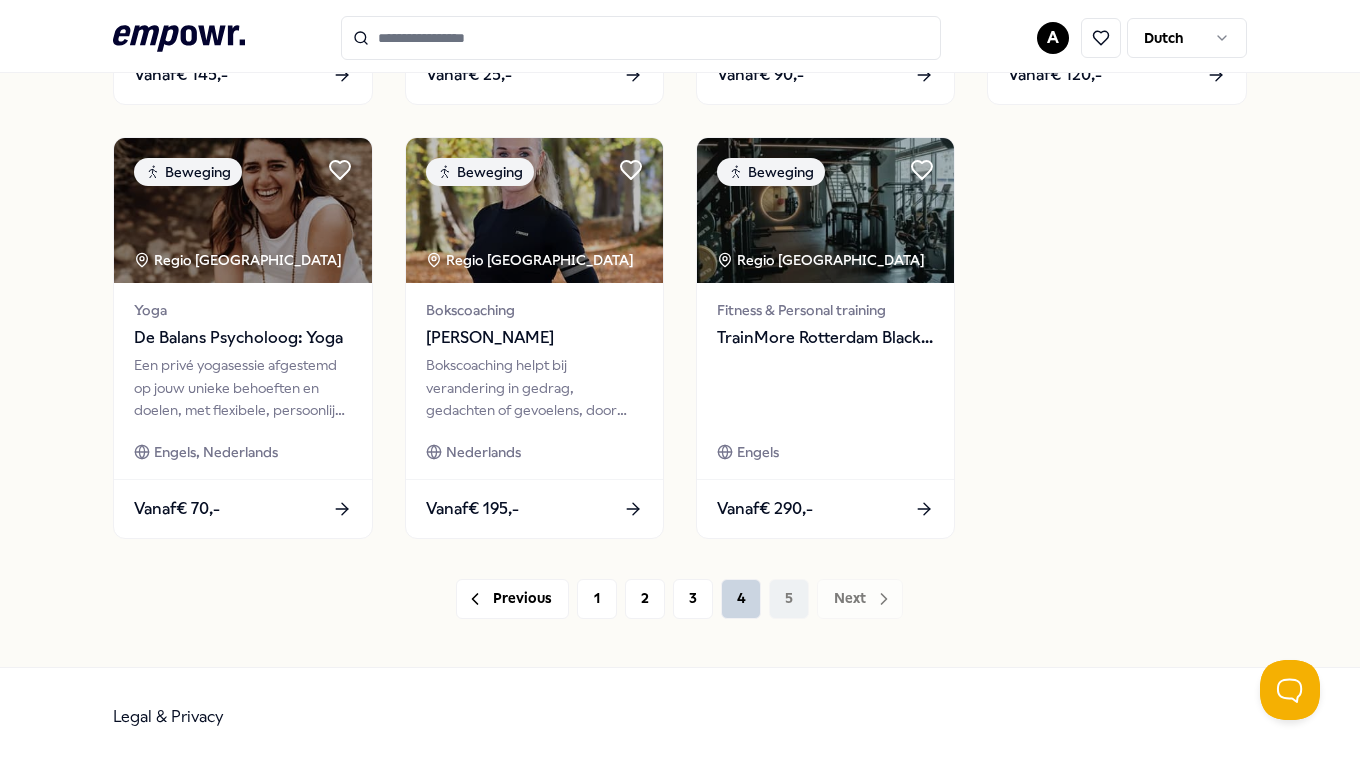 click on "4" at bounding box center [741, 599] 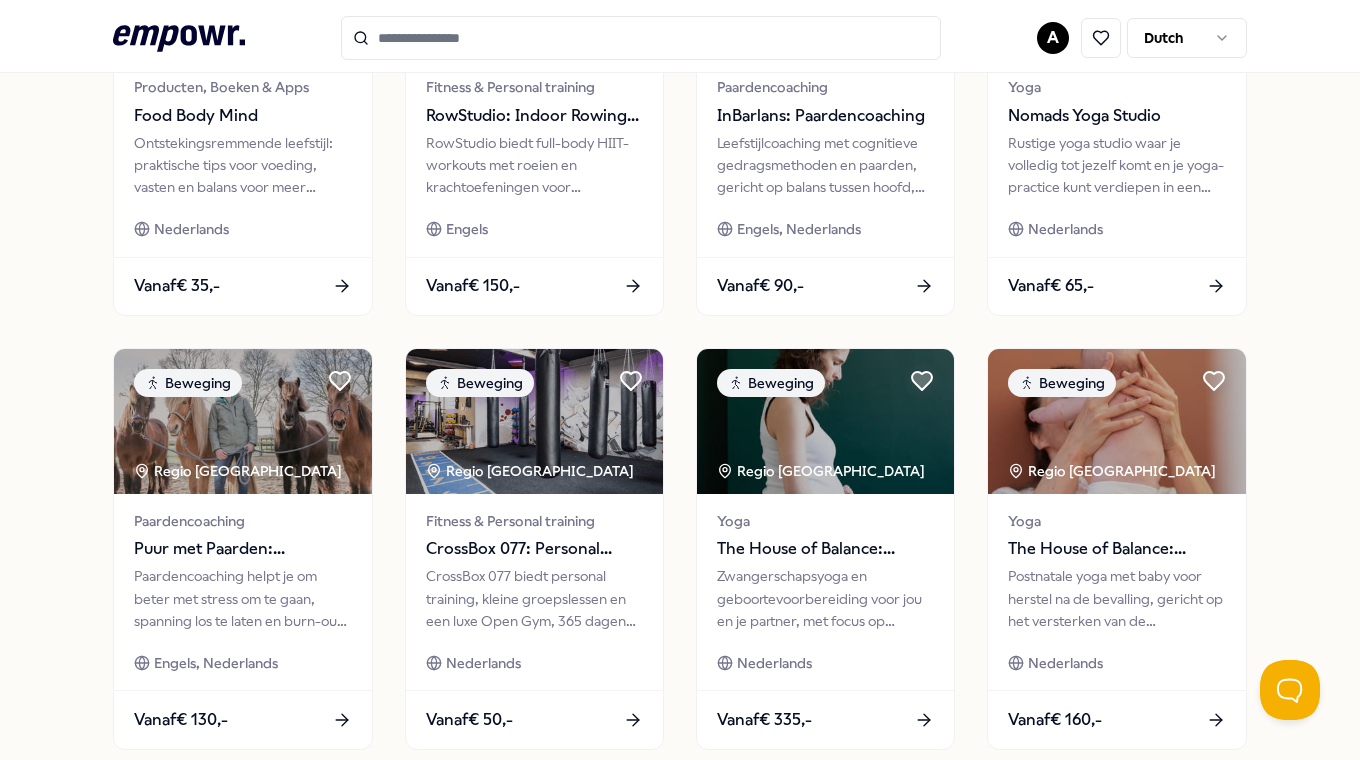 scroll, scrollTop: 980, scrollLeft: 0, axis: vertical 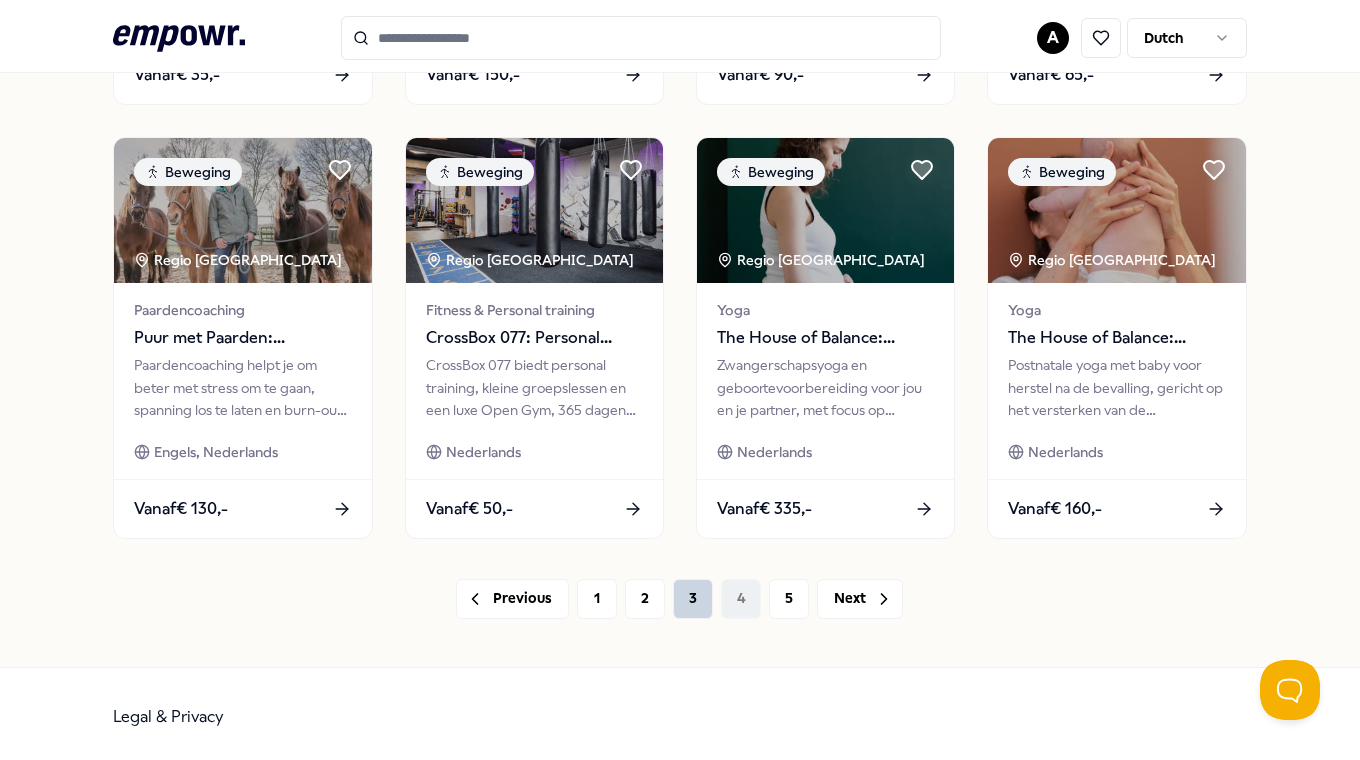 click on "3" at bounding box center (693, 599) 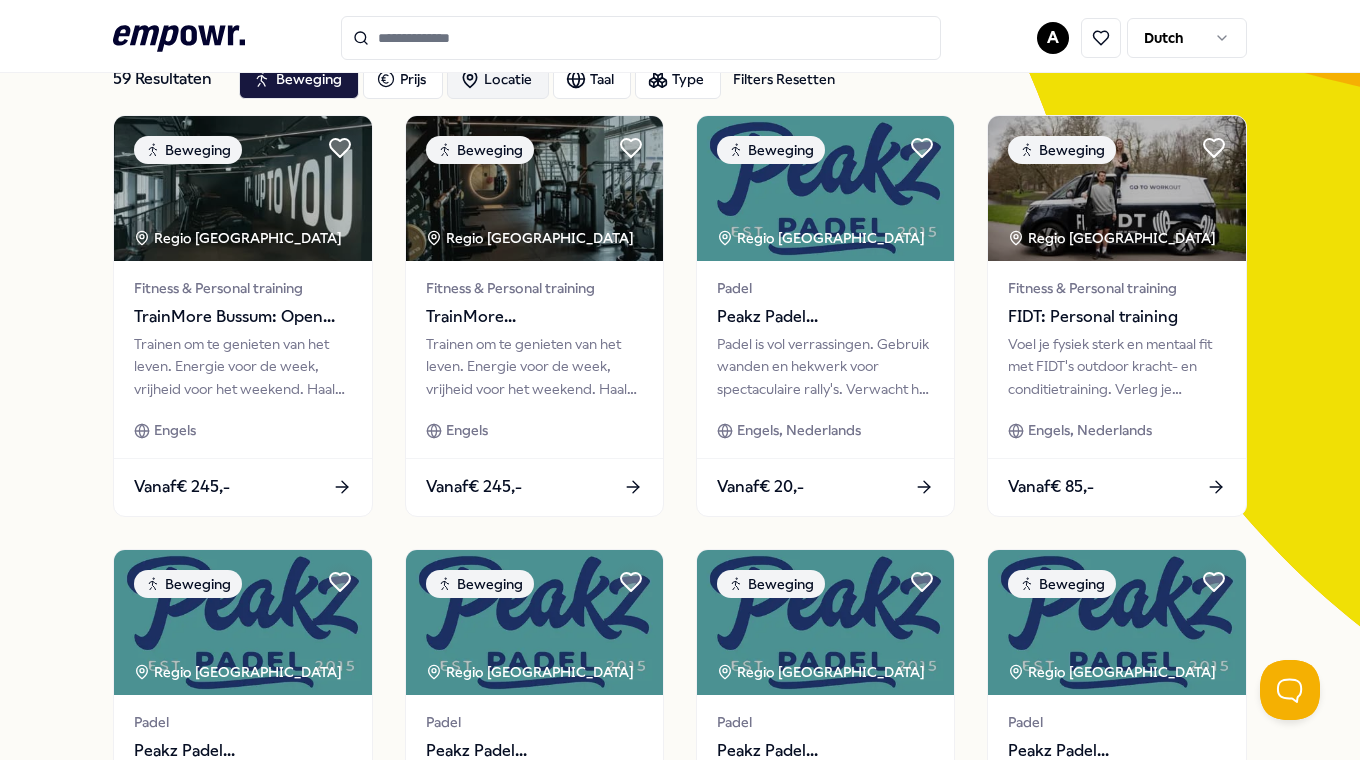 scroll, scrollTop: 0, scrollLeft: 0, axis: both 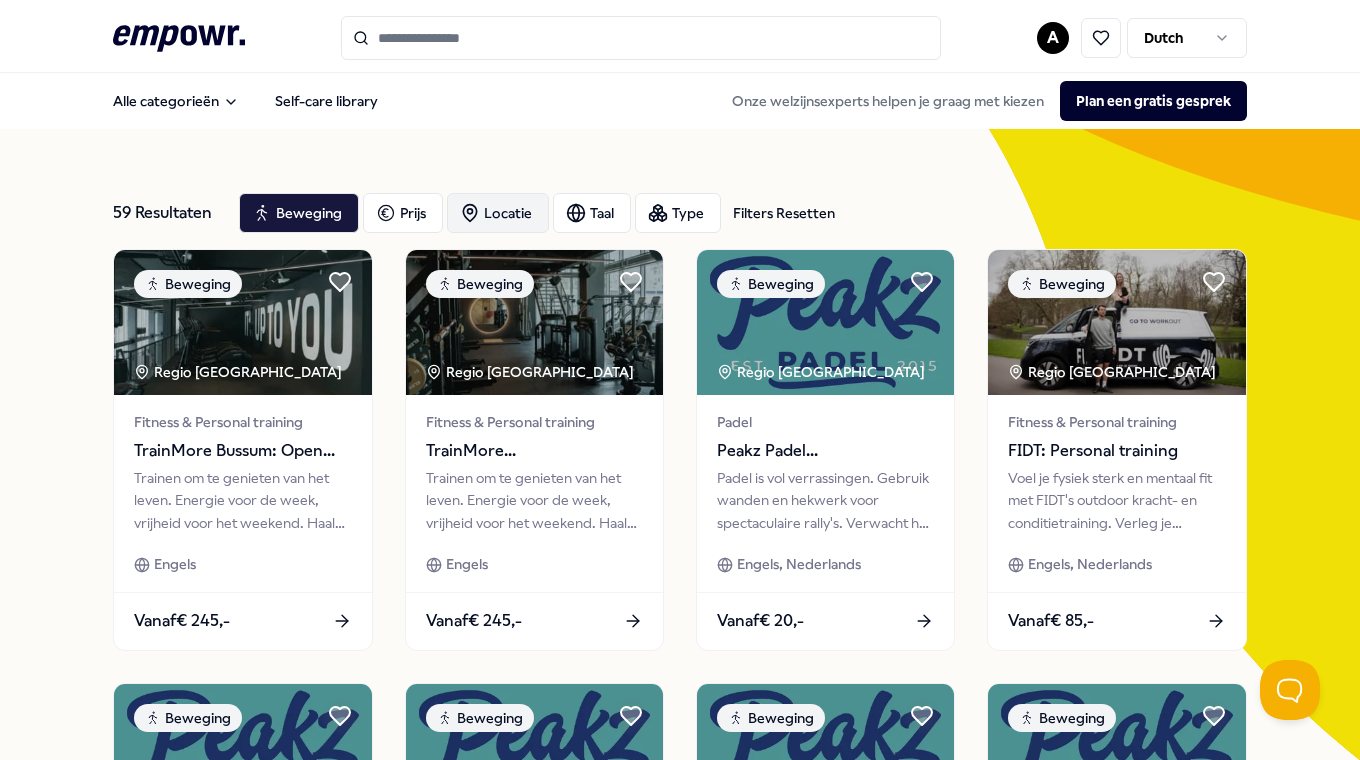 click at bounding box center (641, 38) 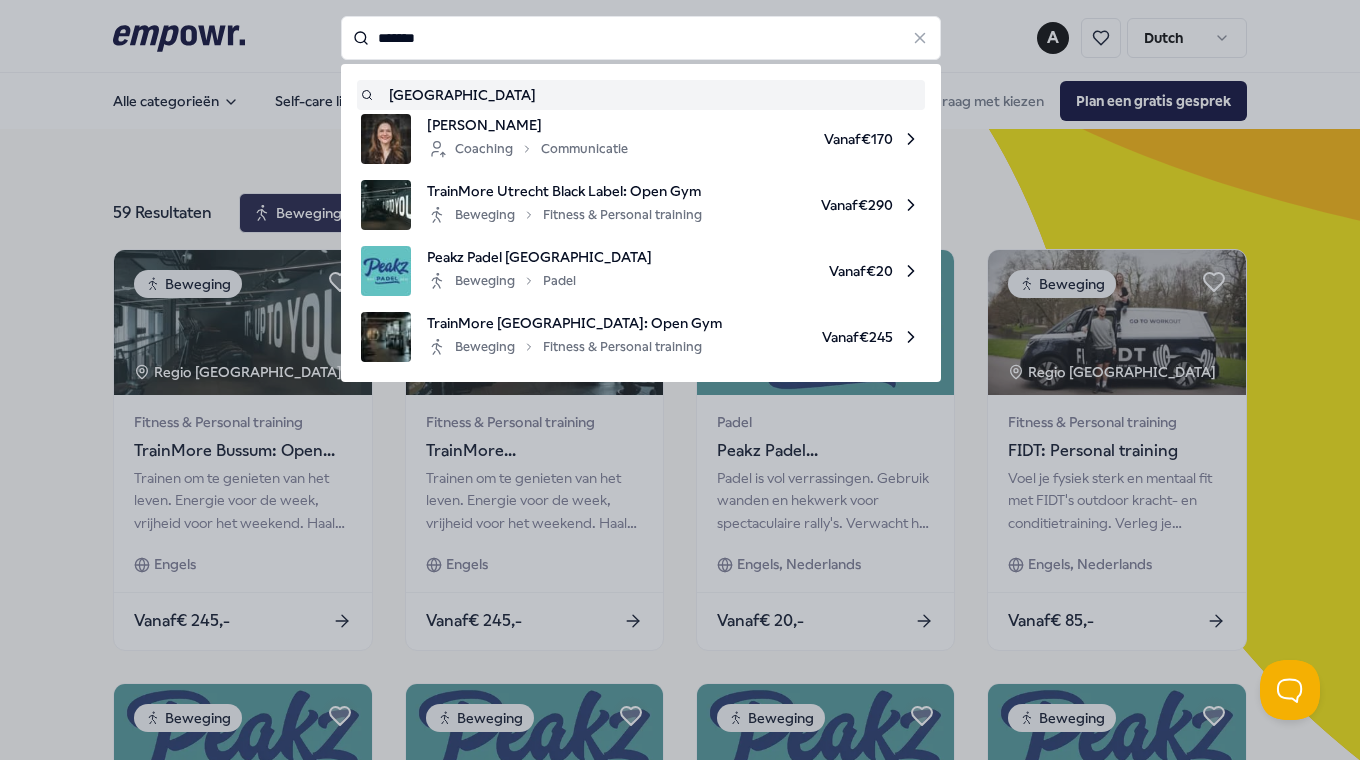 type on "*******" 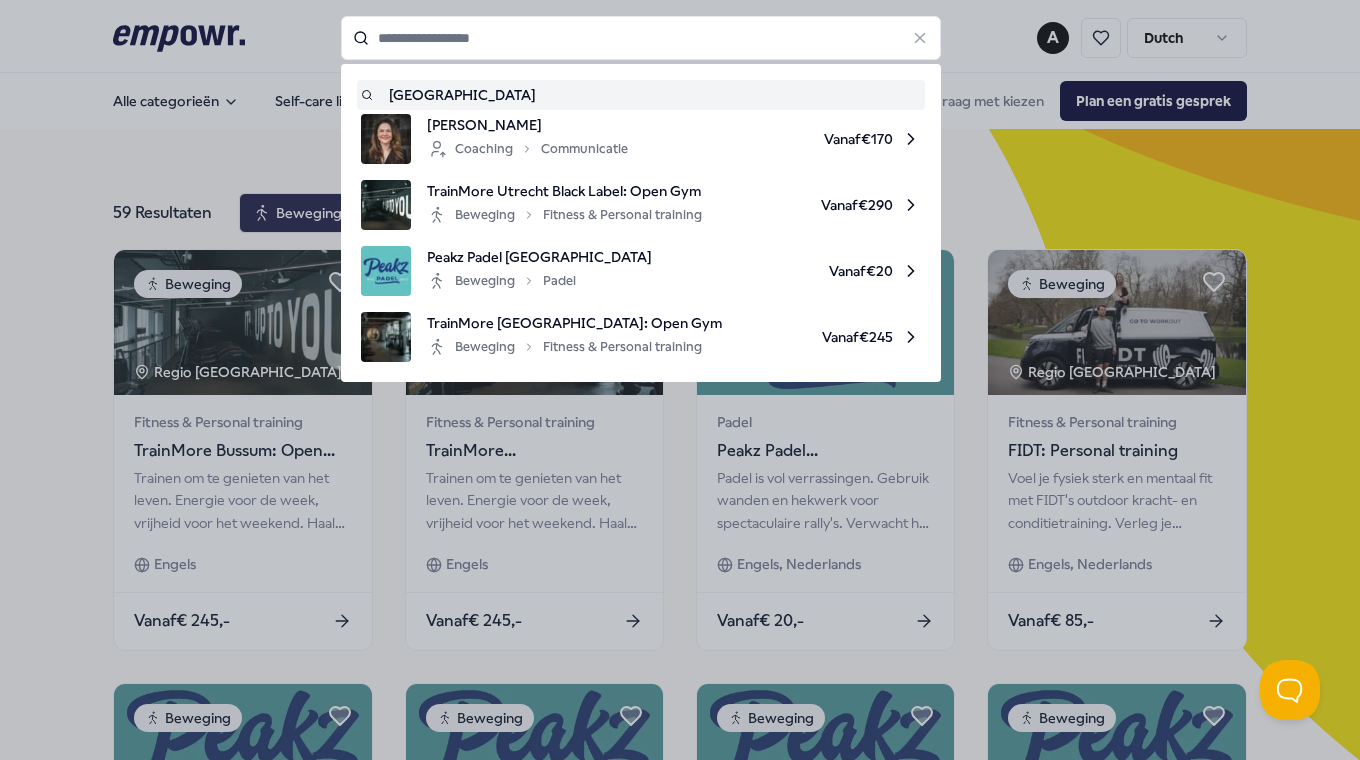 type on "*******" 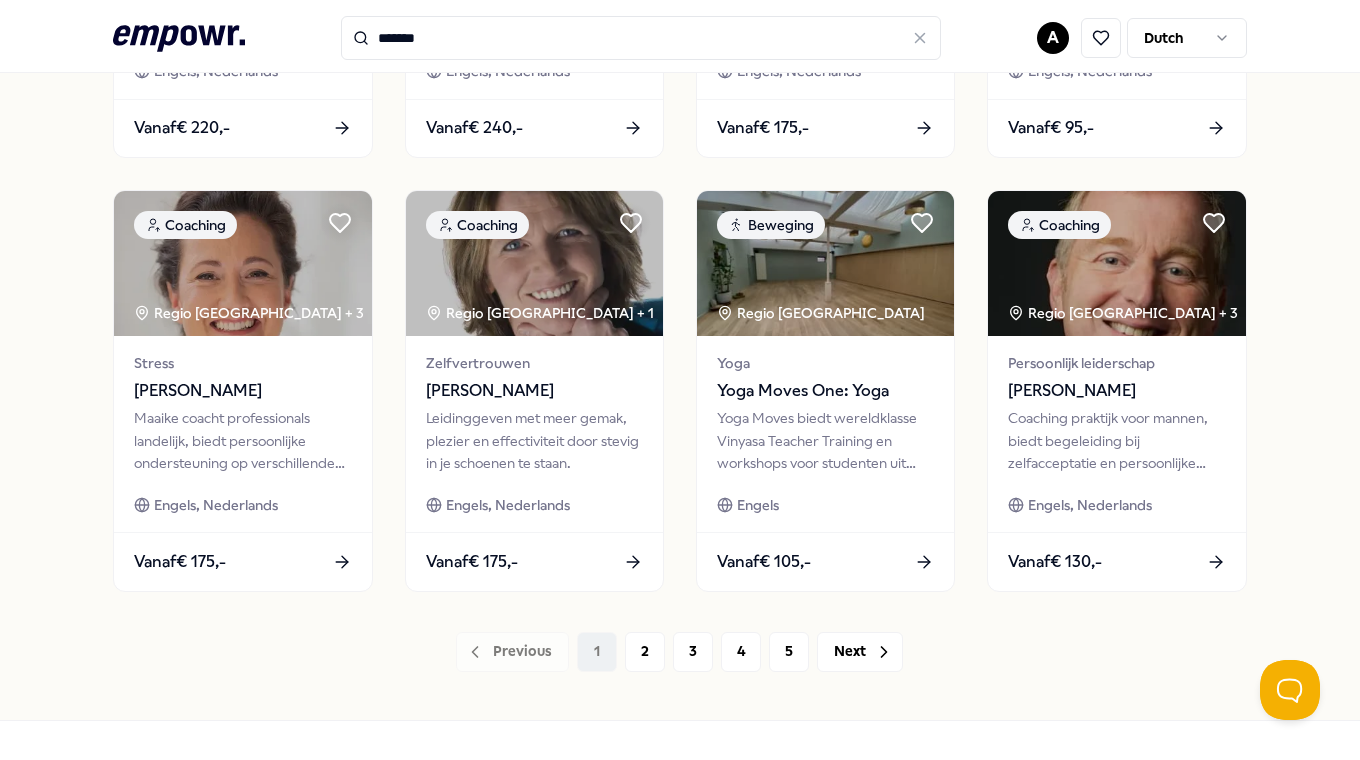 scroll, scrollTop: 980, scrollLeft: 0, axis: vertical 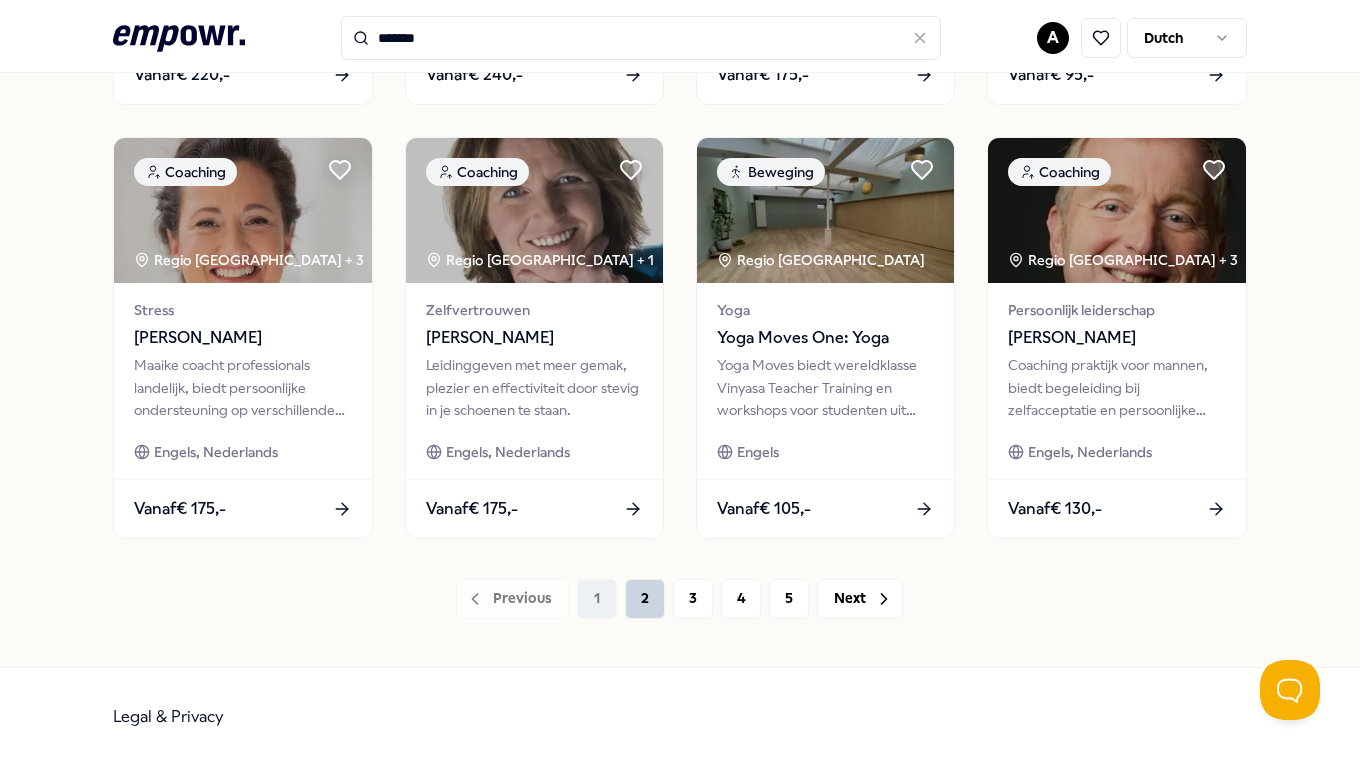click on "2" at bounding box center (645, 599) 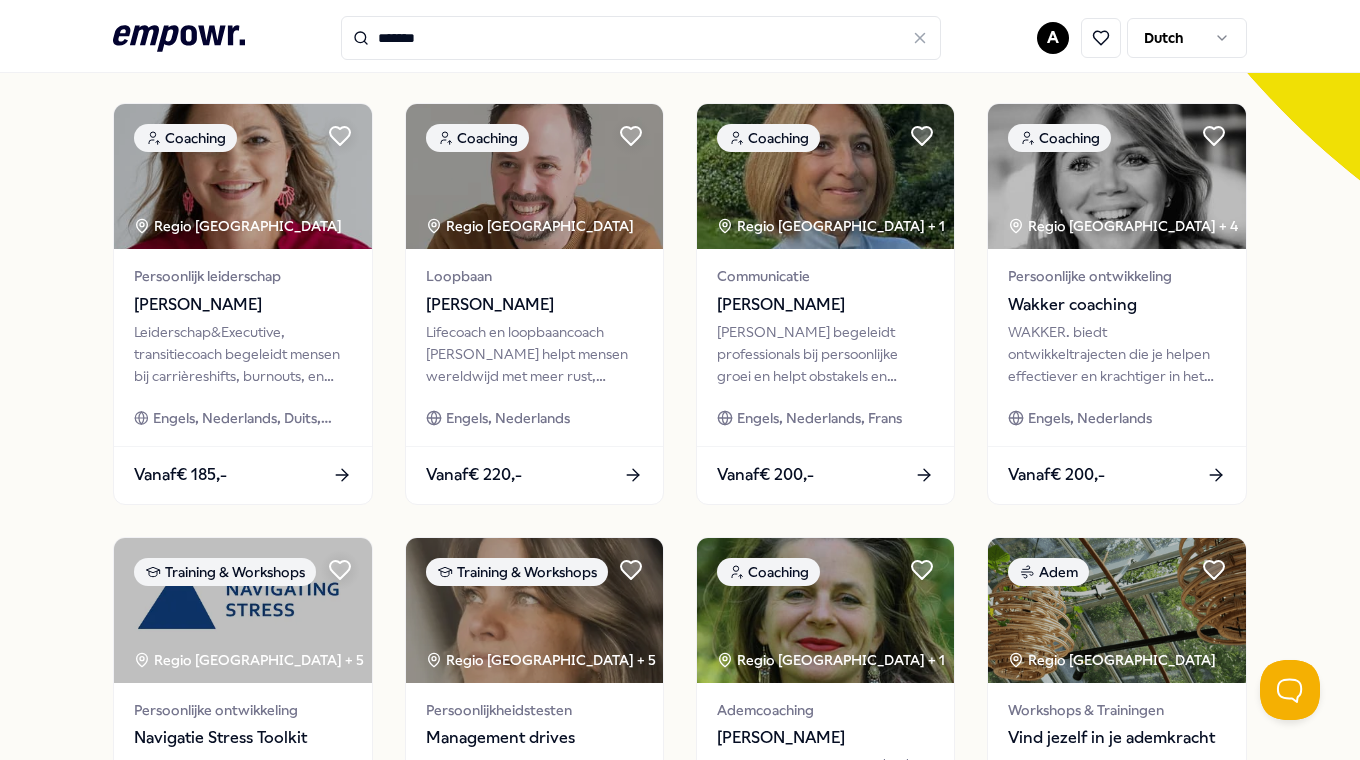 scroll, scrollTop: 980, scrollLeft: 0, axis: vertical 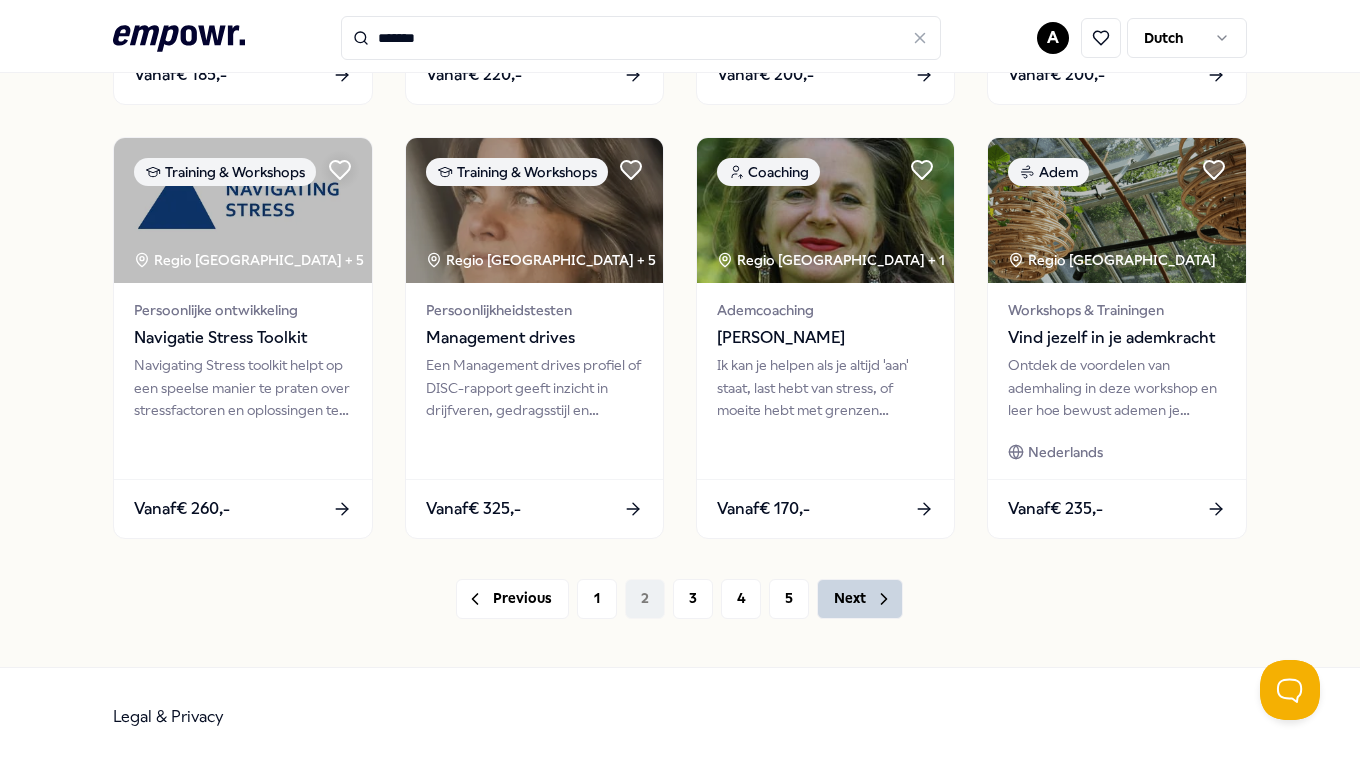 click on "Next" at bounding box center [860, 599] 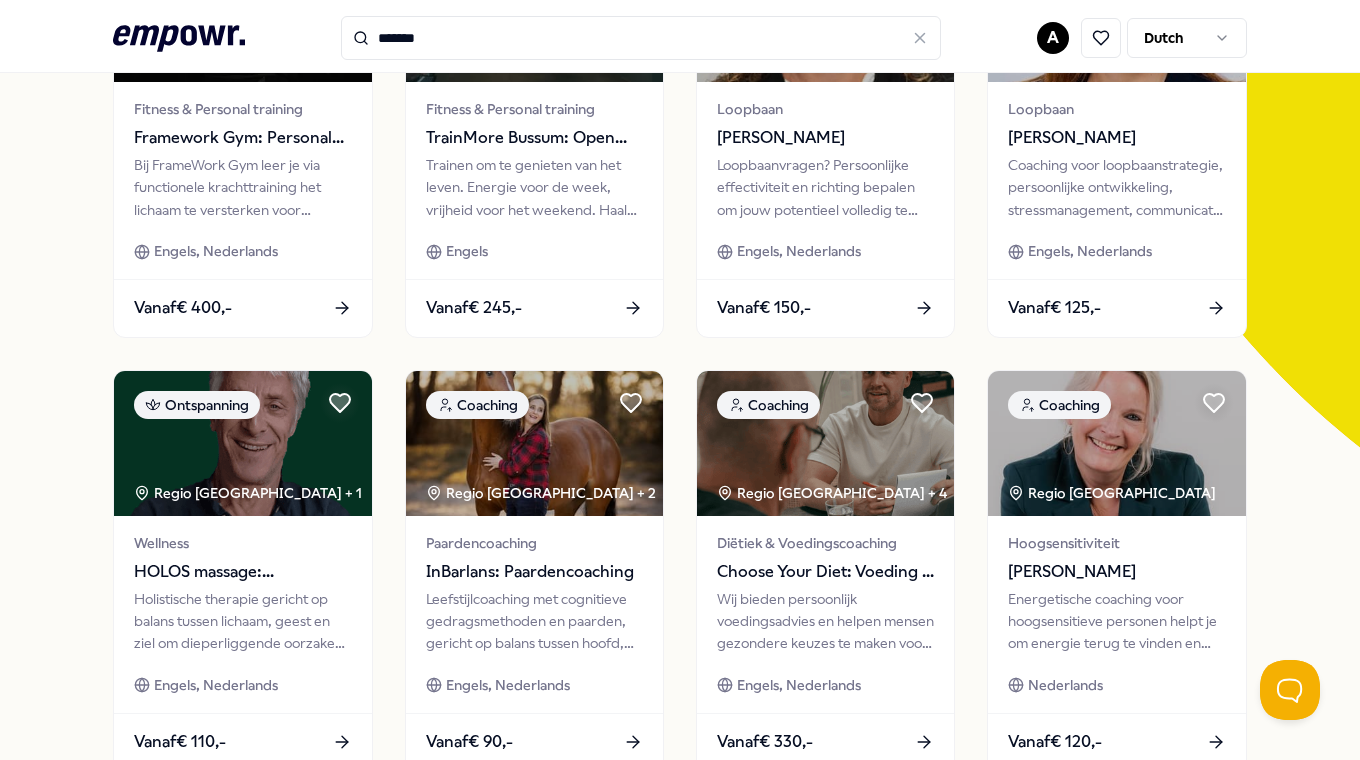 scroll, scrollTop: 46, scrollLeft: 0, axis: vertical 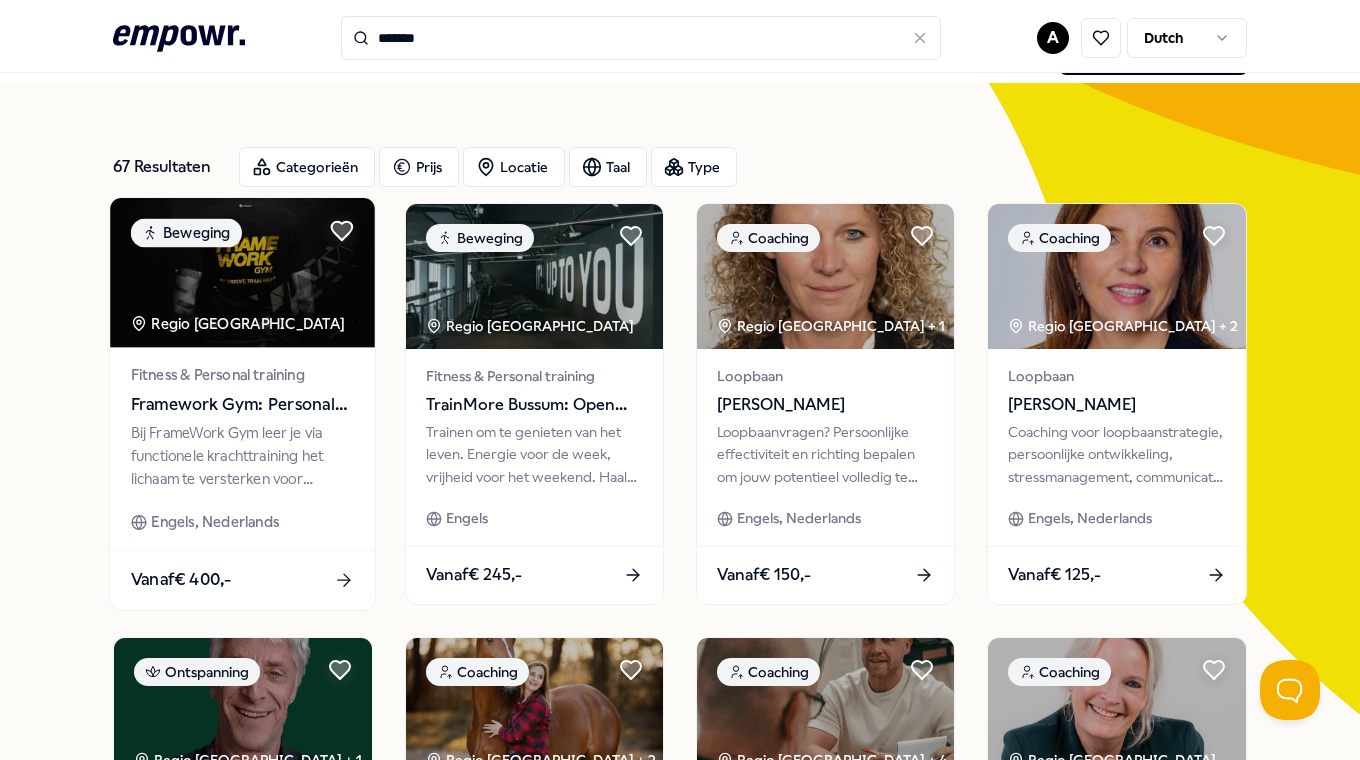 click on "Framework Gym: Personal Training" at bounding box center [243, 404] 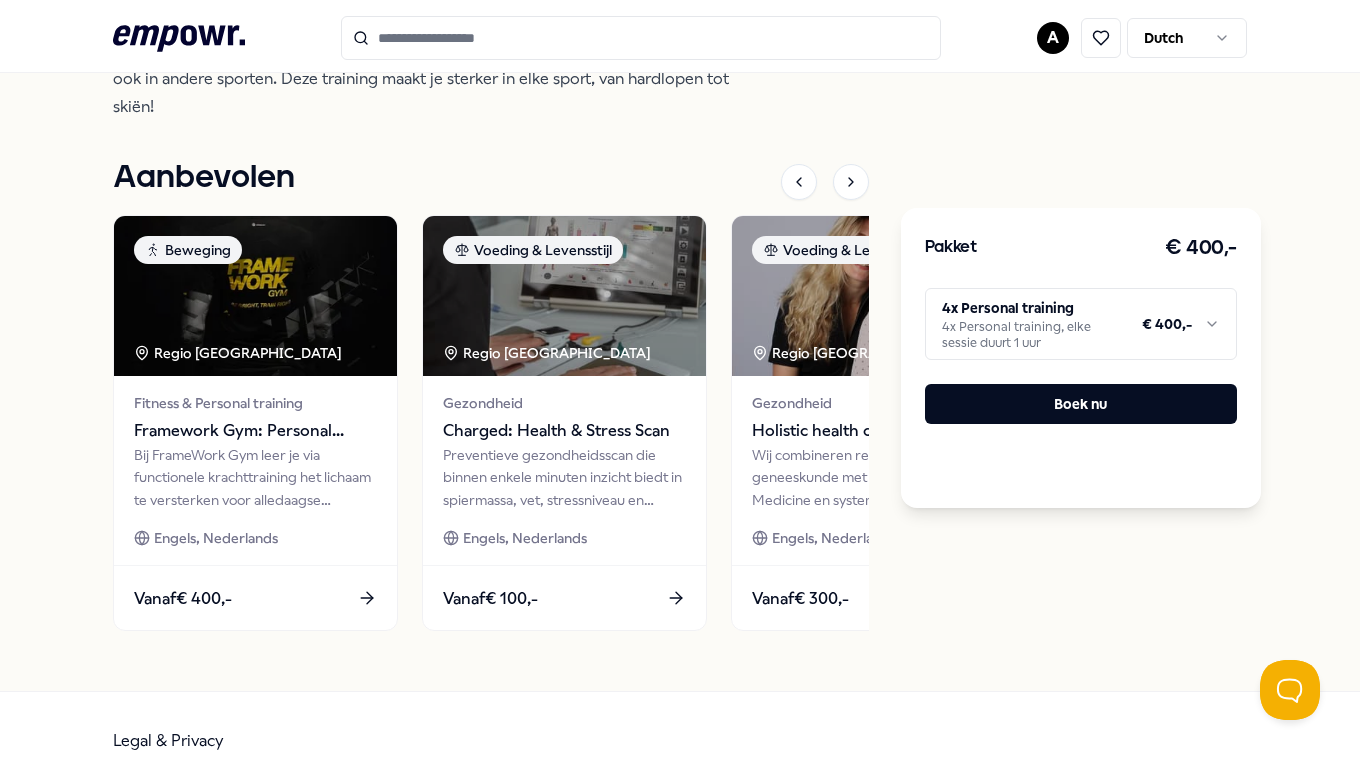 scroll, scrollTop: 713, scrollLeft: 0, axis: vertical 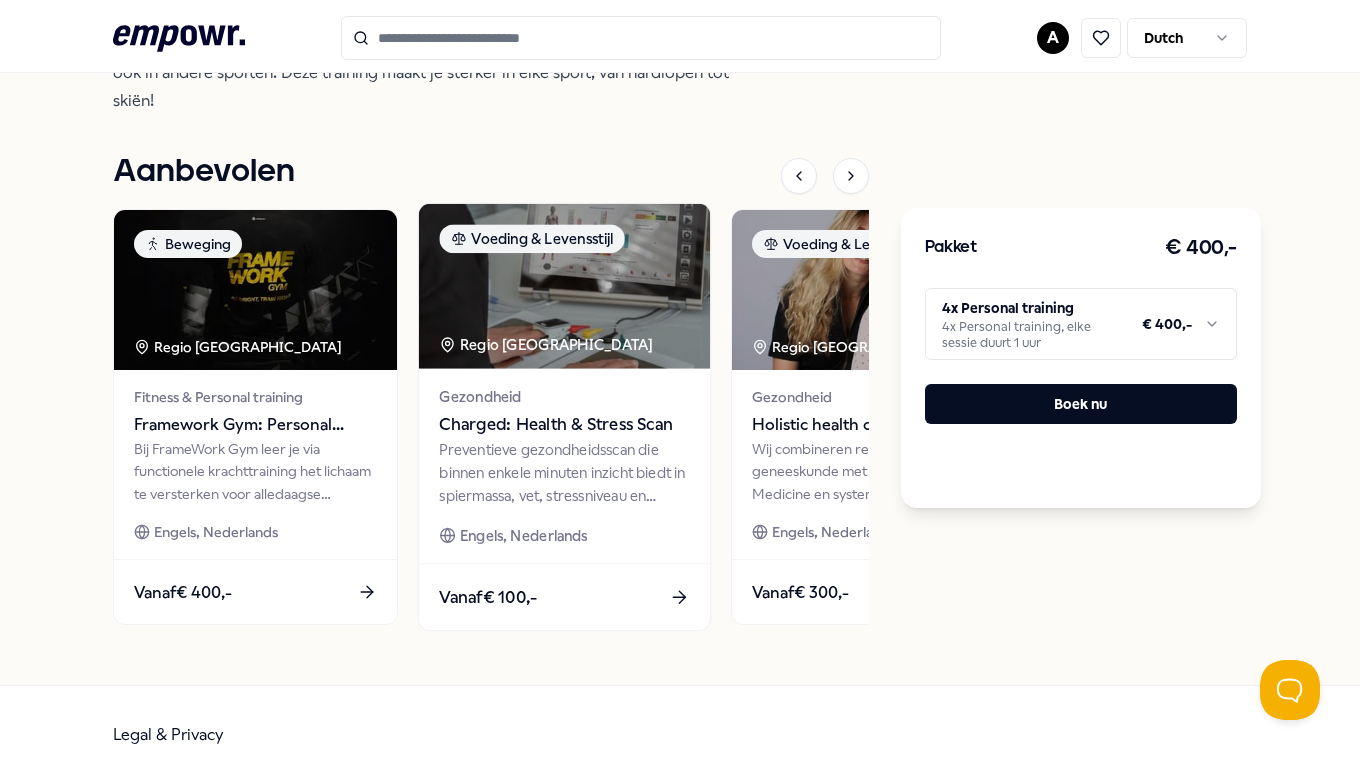 click on "Regio [GEOGRAPHIC_DATA]" at bounding box center (548, 344) 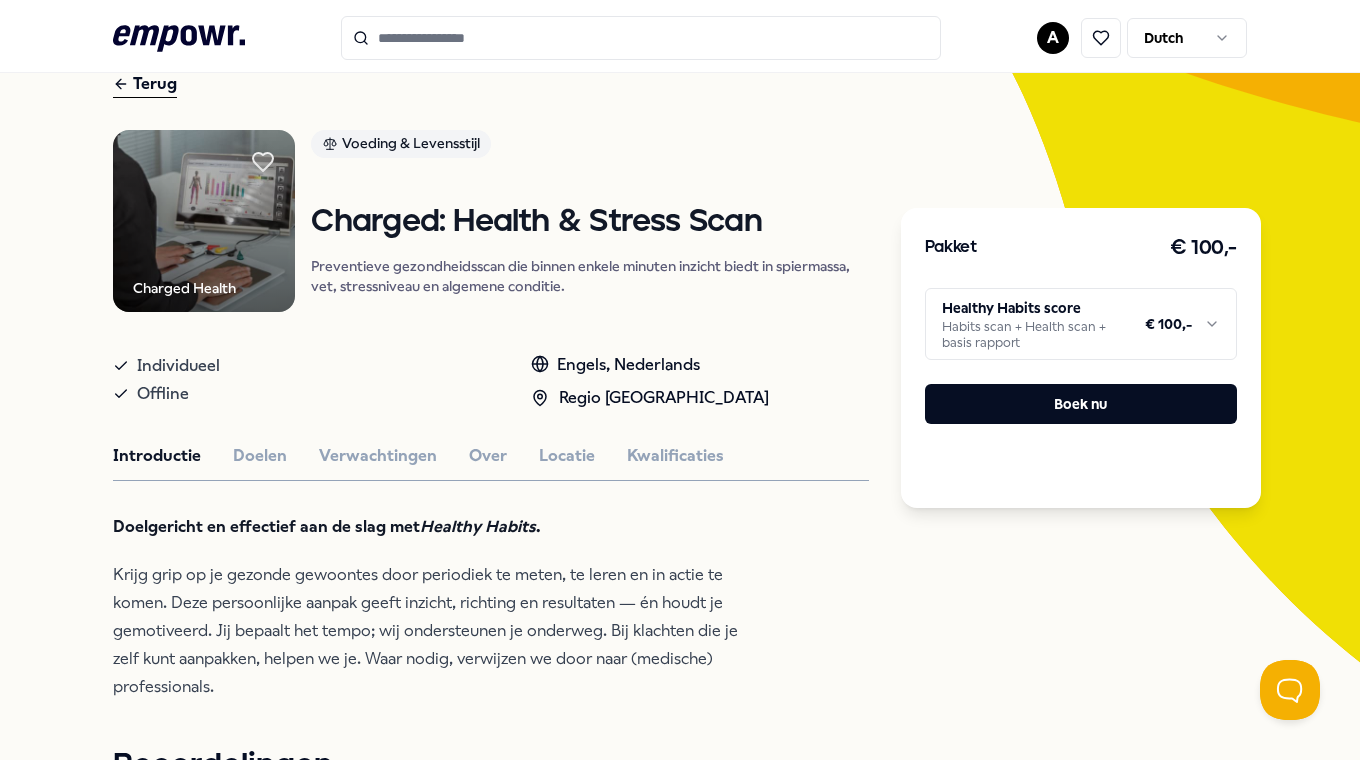 scroll, scrollTop: 0, scrollLeft: 0, axis: both 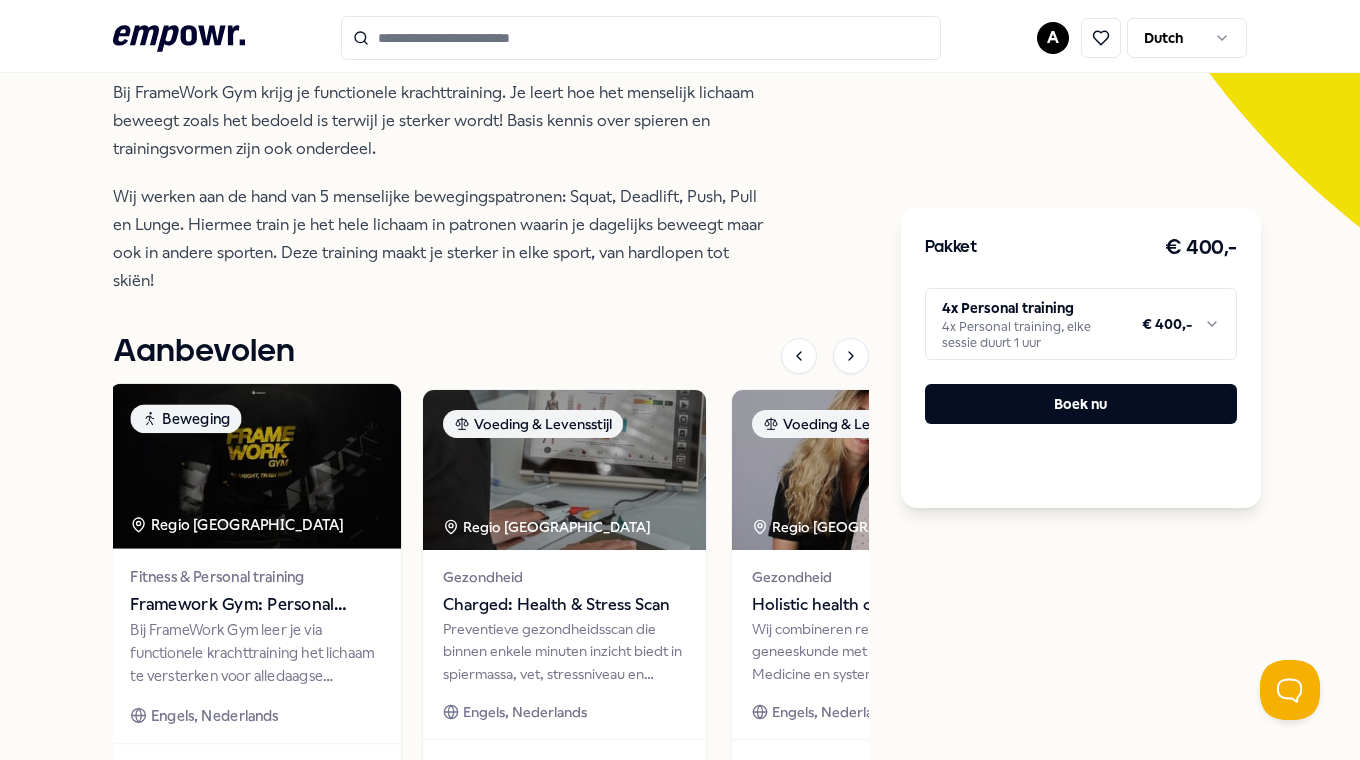click at bounding box center (255, 466) 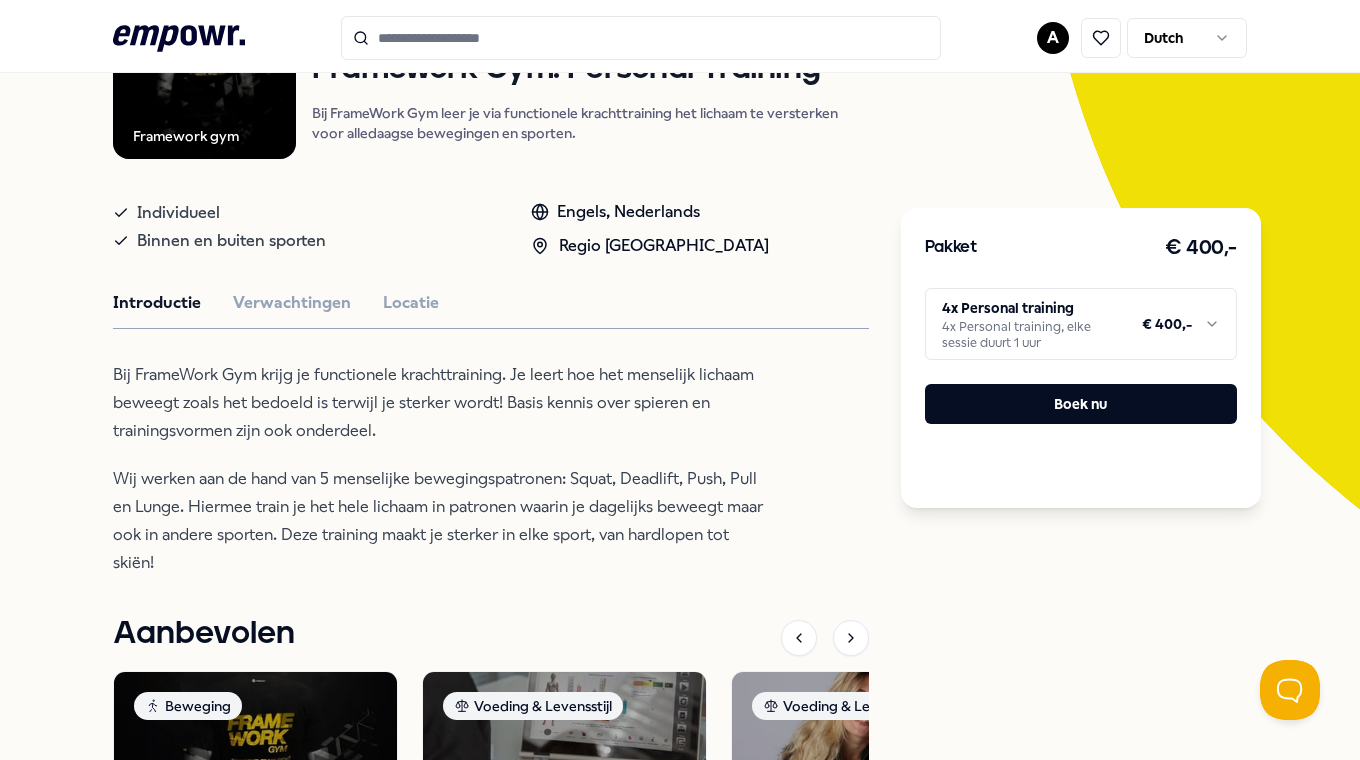 scroll, scrollTop: 0, scrollLeft: 0, axis: both 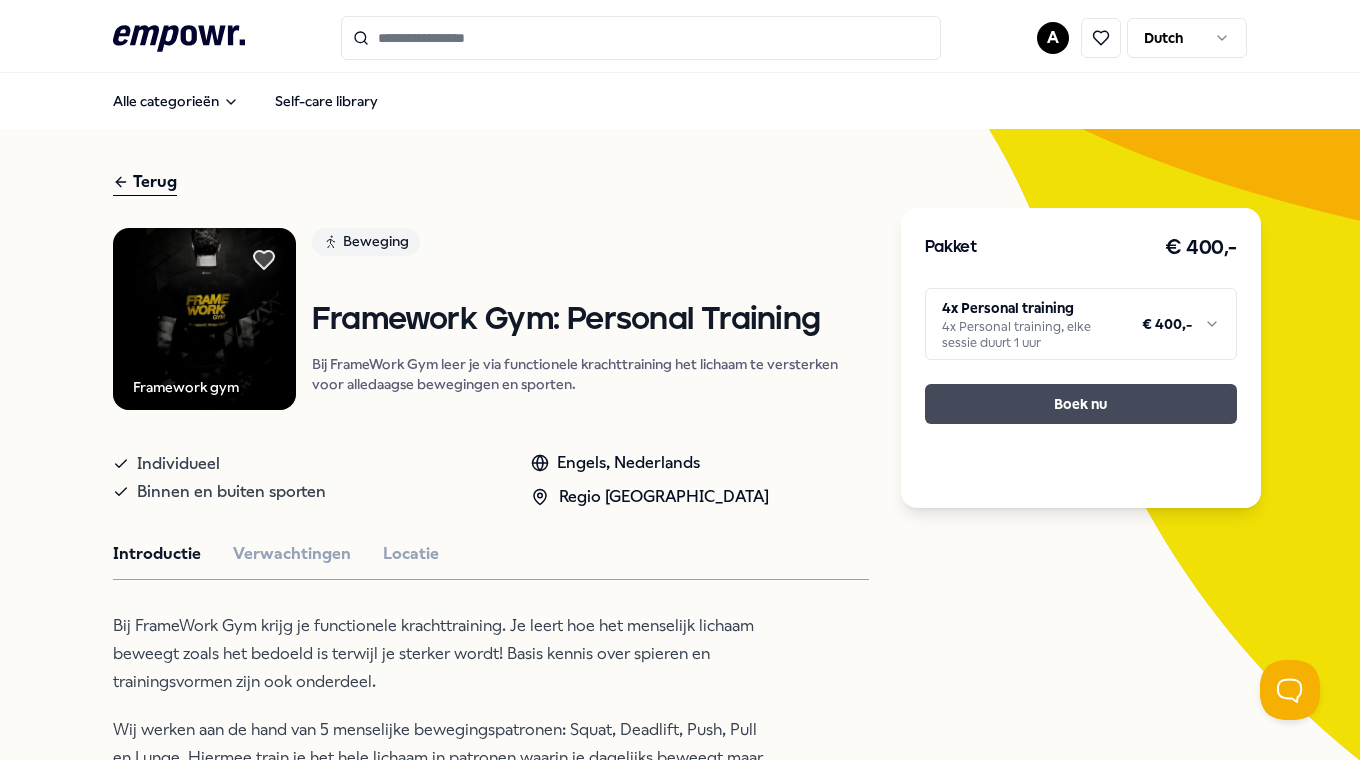 click on "Boek nu" at bounding box center [1081, 404] 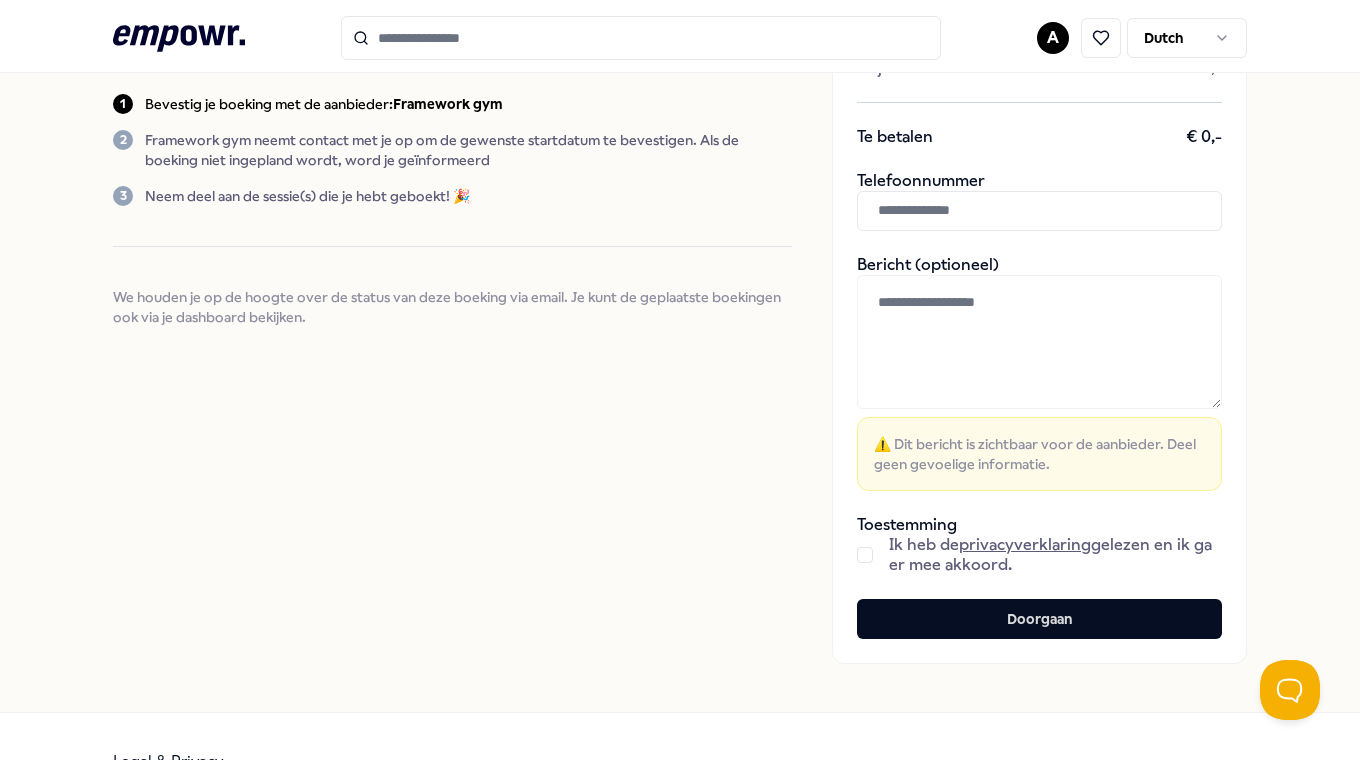 scroll, scrollTop: 0, scrollLeft: 0, axis: both 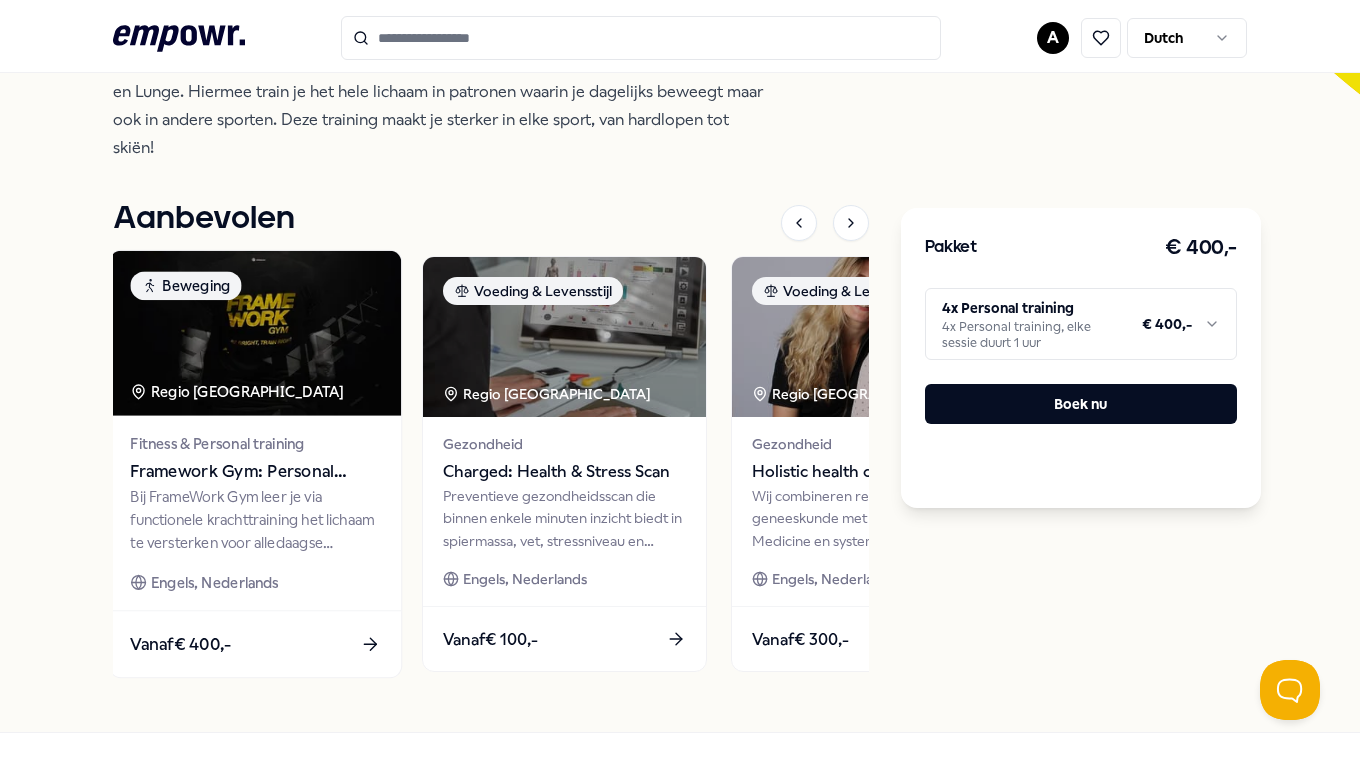 click 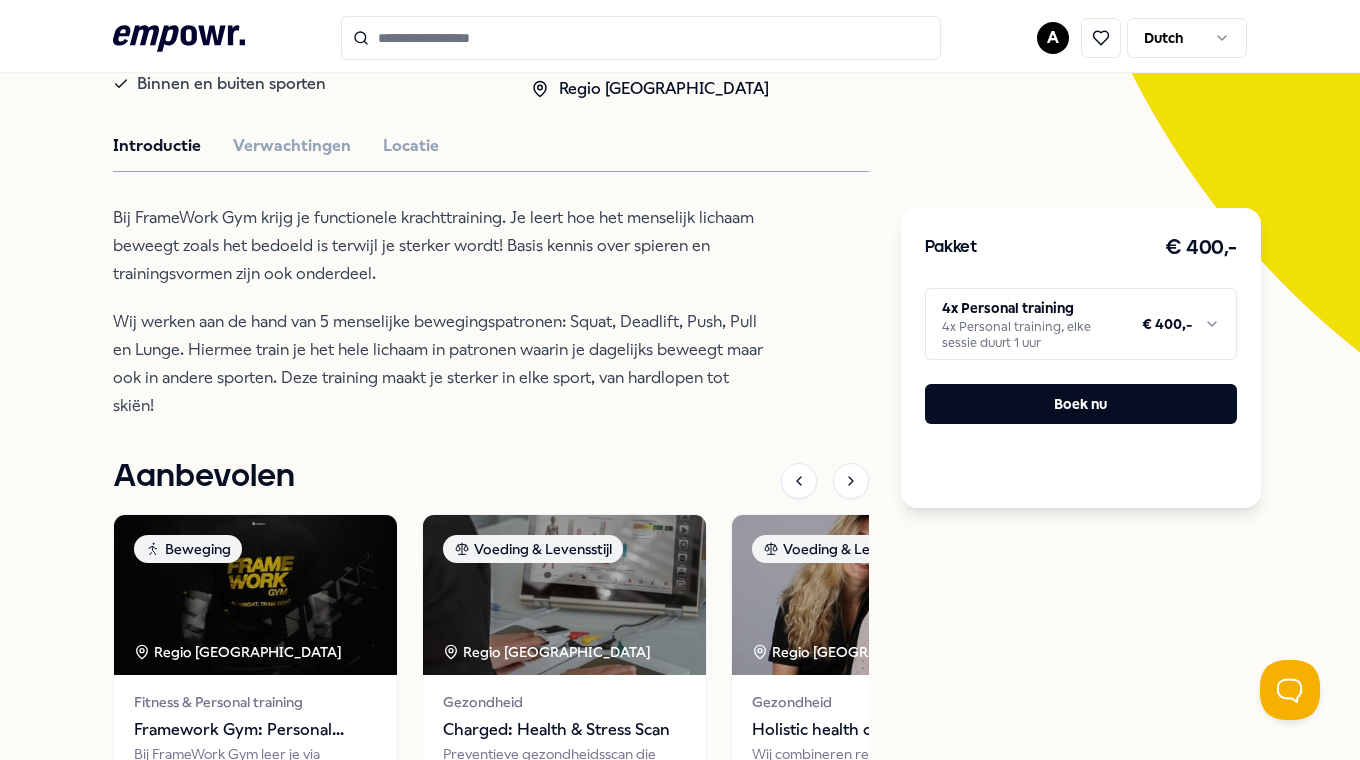 scroll, scrollTop: 396, scrollLeft: 0, axis: vertical 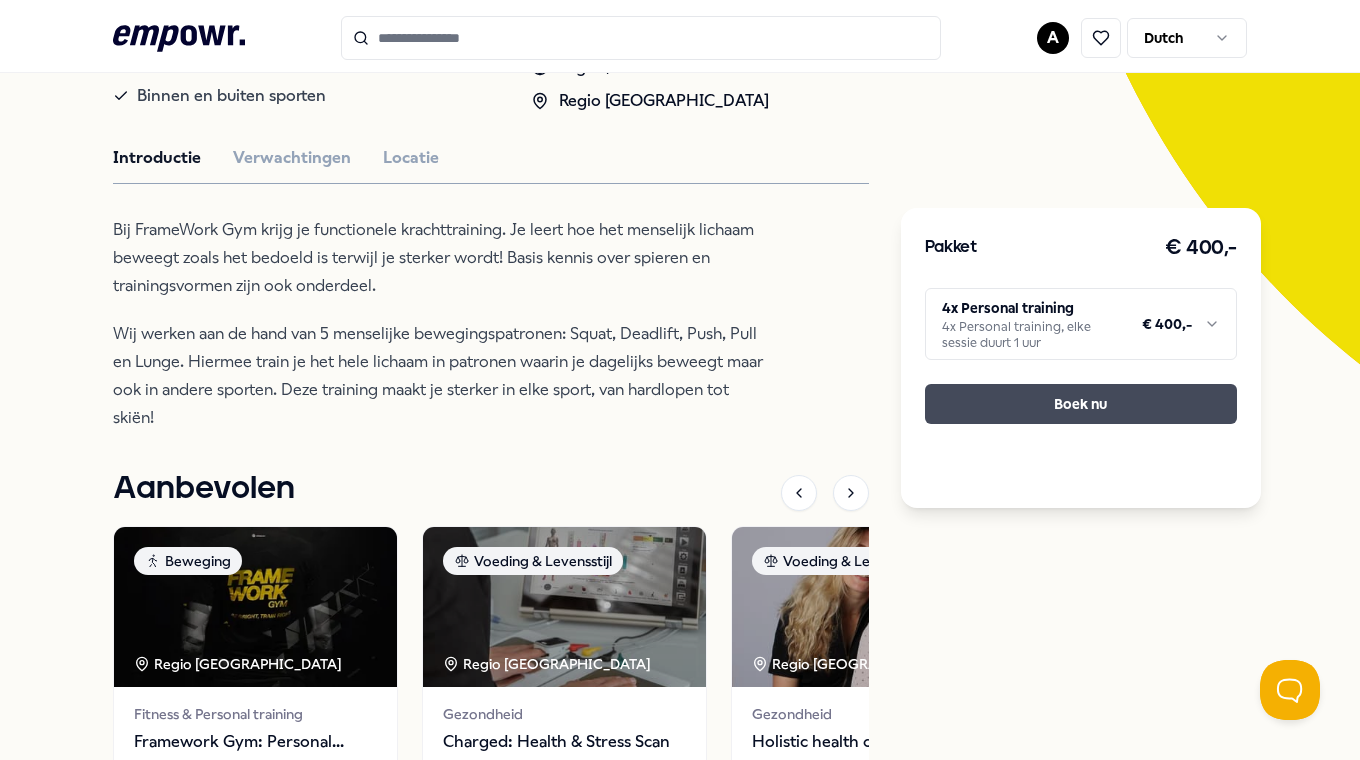 click on "Boek nu" at bounding box center (1081, 404) 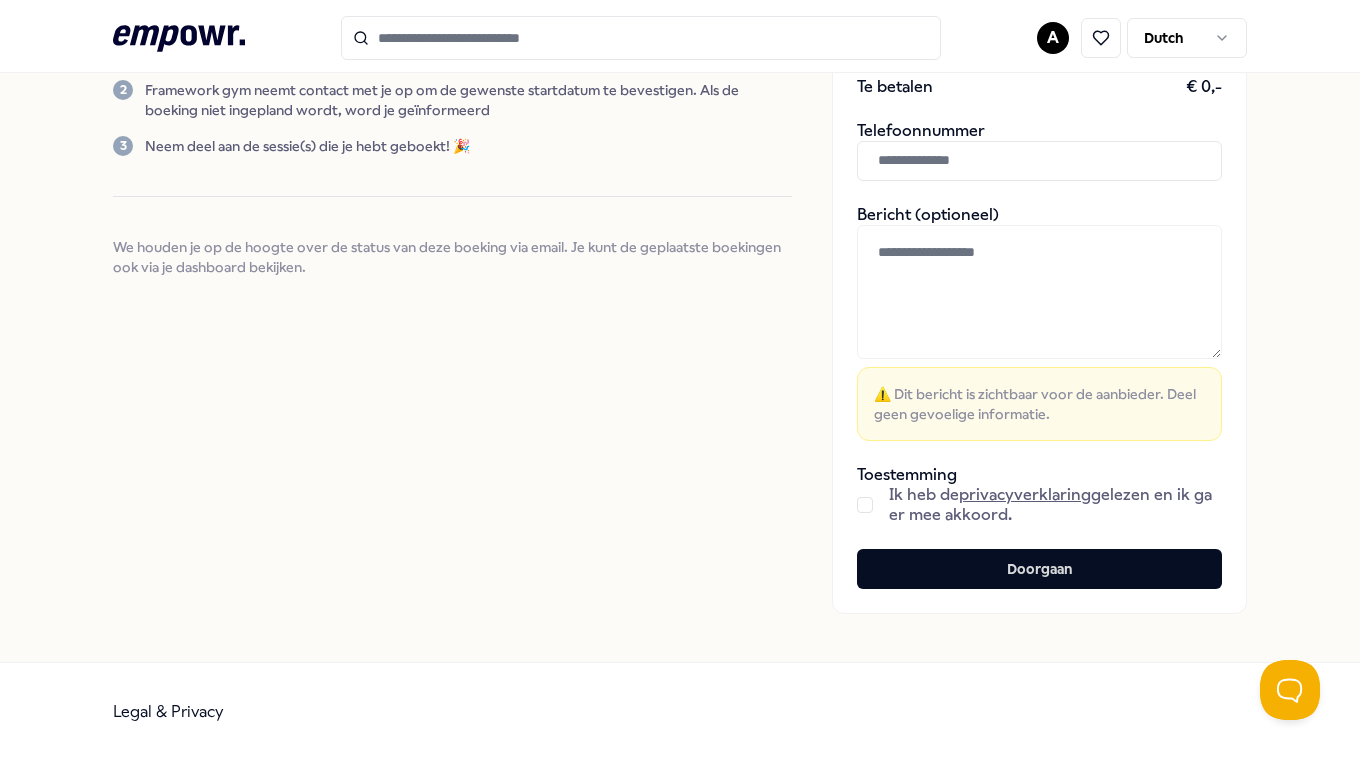 scroll, scrollTop: 49, scrollLeft: 0, axis: vertical 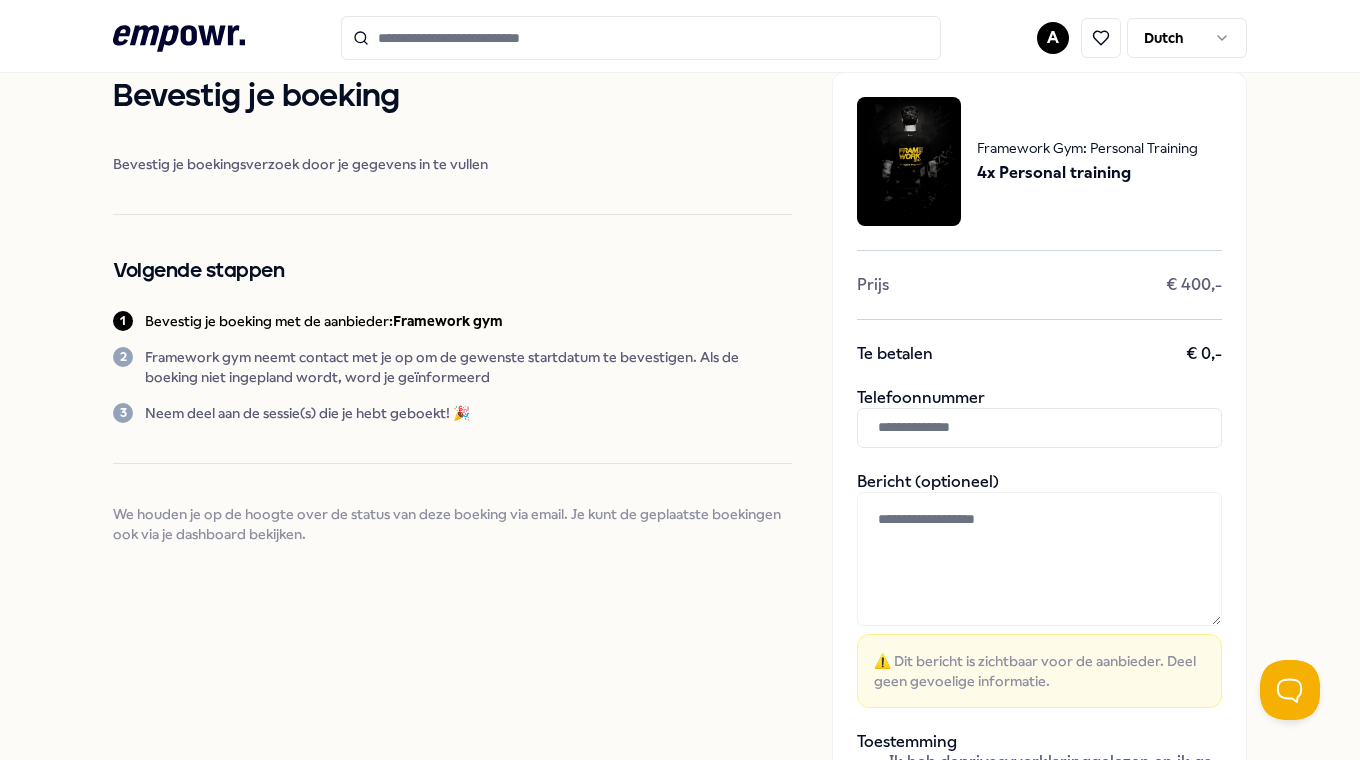 click at bounding box center [1039, 428] 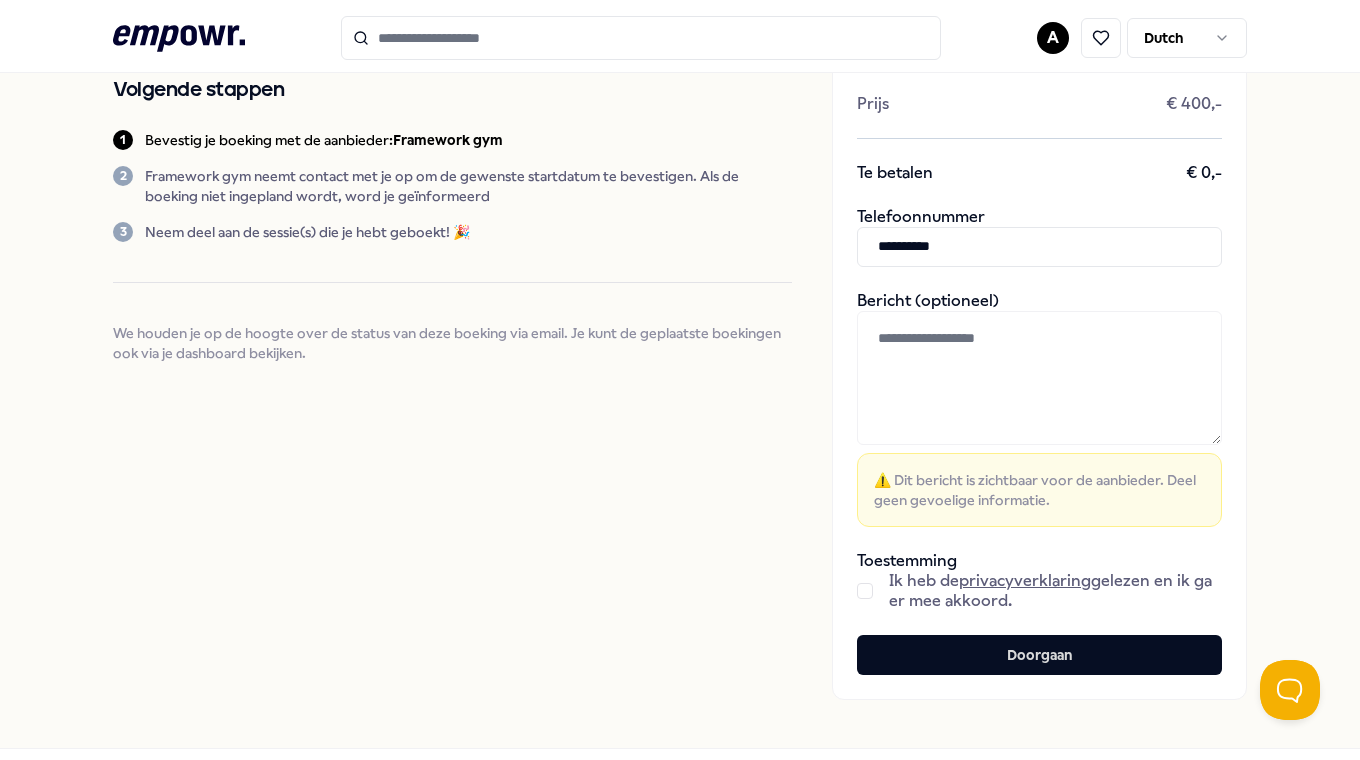 scroll, scrollTop: 316, scrollLeft: 0, axis: vertical 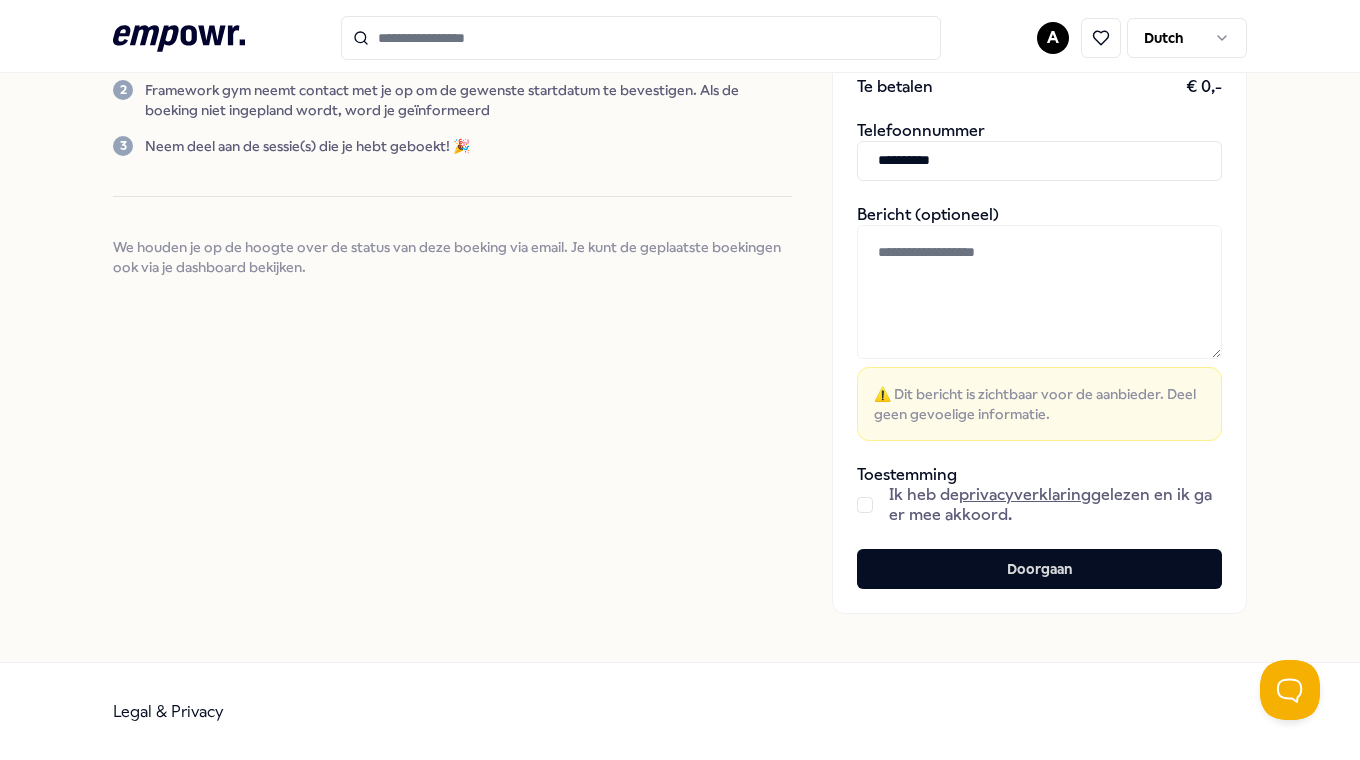 type on "**********" 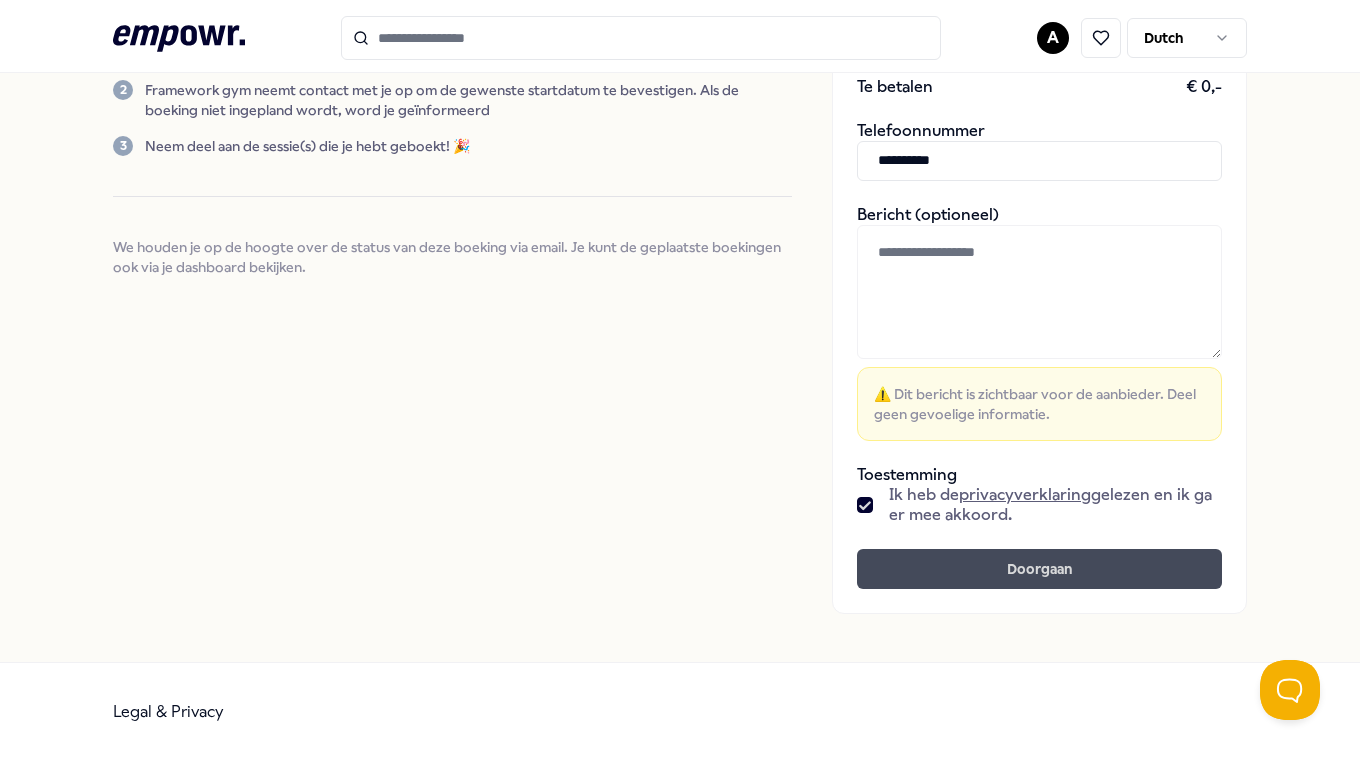 click on "Doorgaan" at bounding box center (1039, 569) 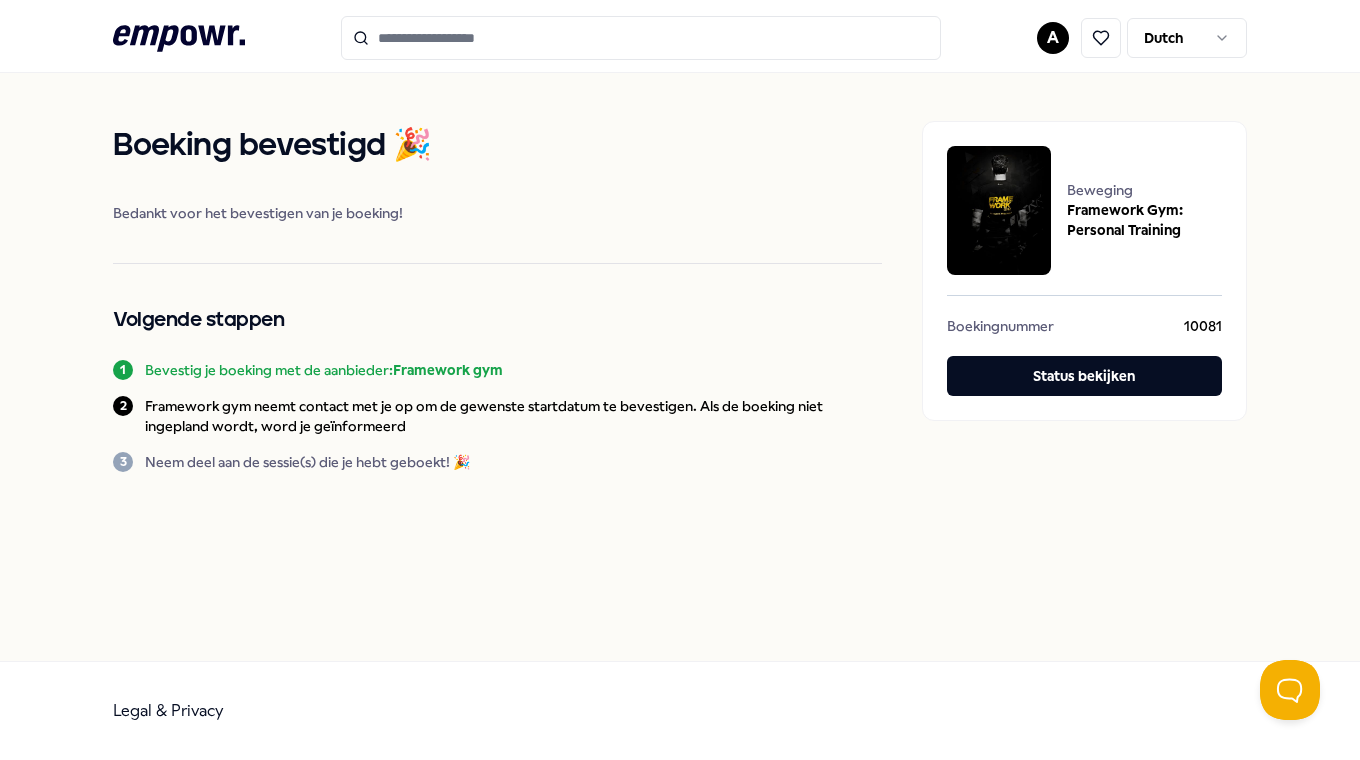 scroll, scrollTop: 0, scrollLeft: 0, axis: both 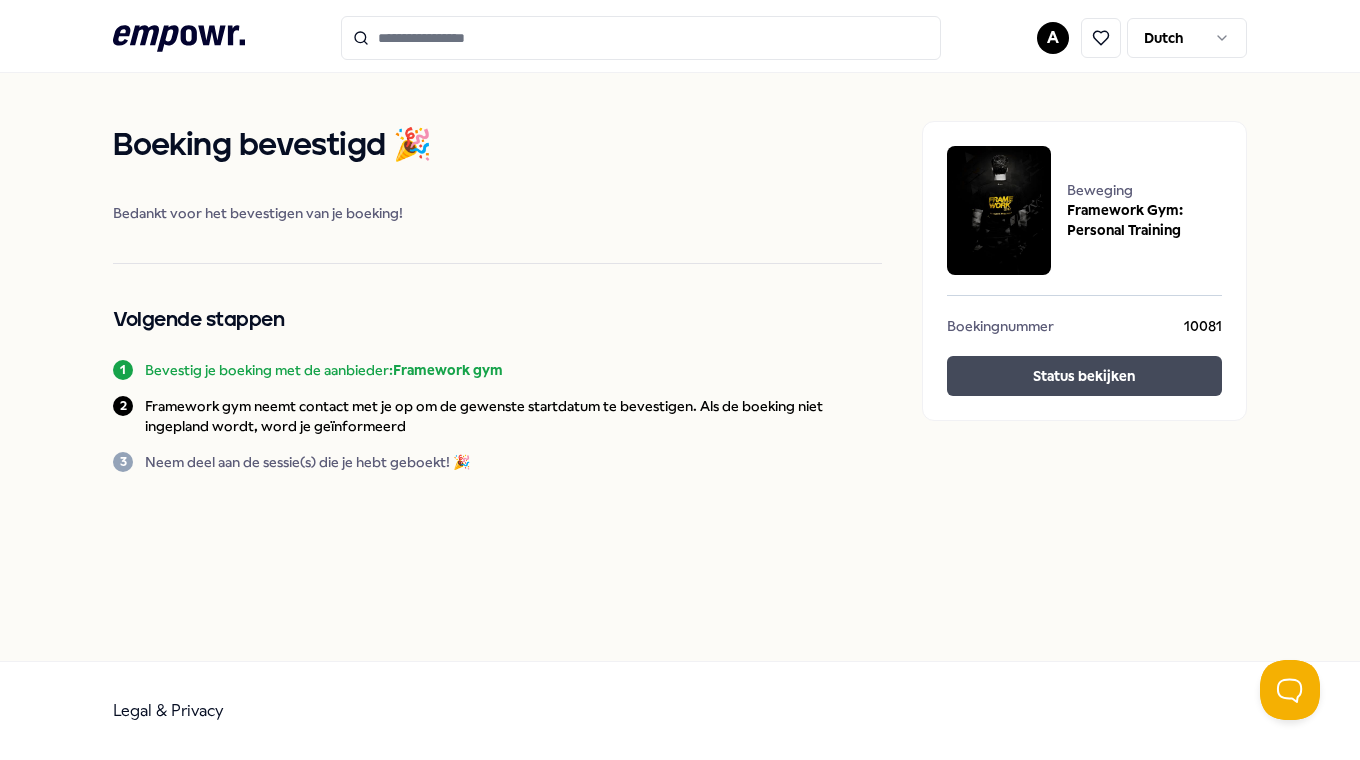 click on "Status bekijken" at bounding box center [1084, 376] 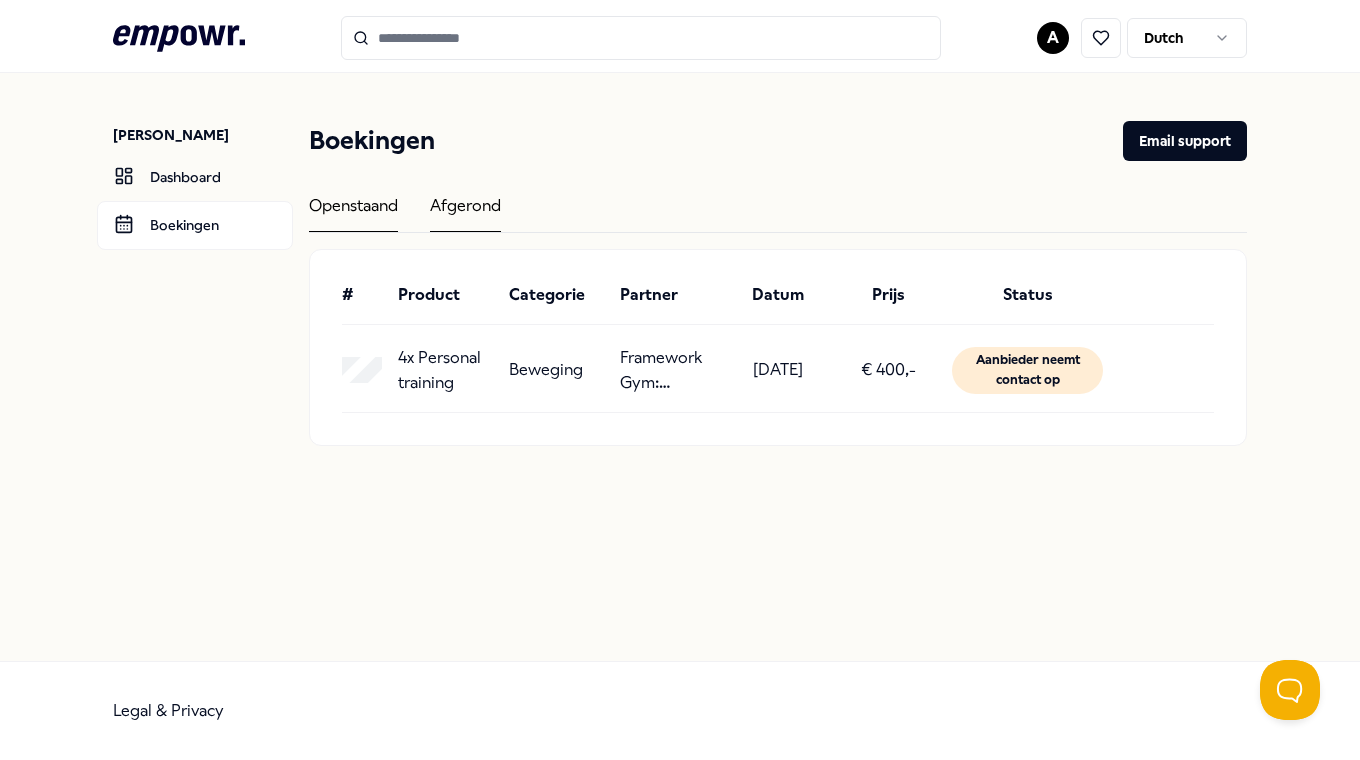 click on "Afgerond" at bounding box center [465, 212] 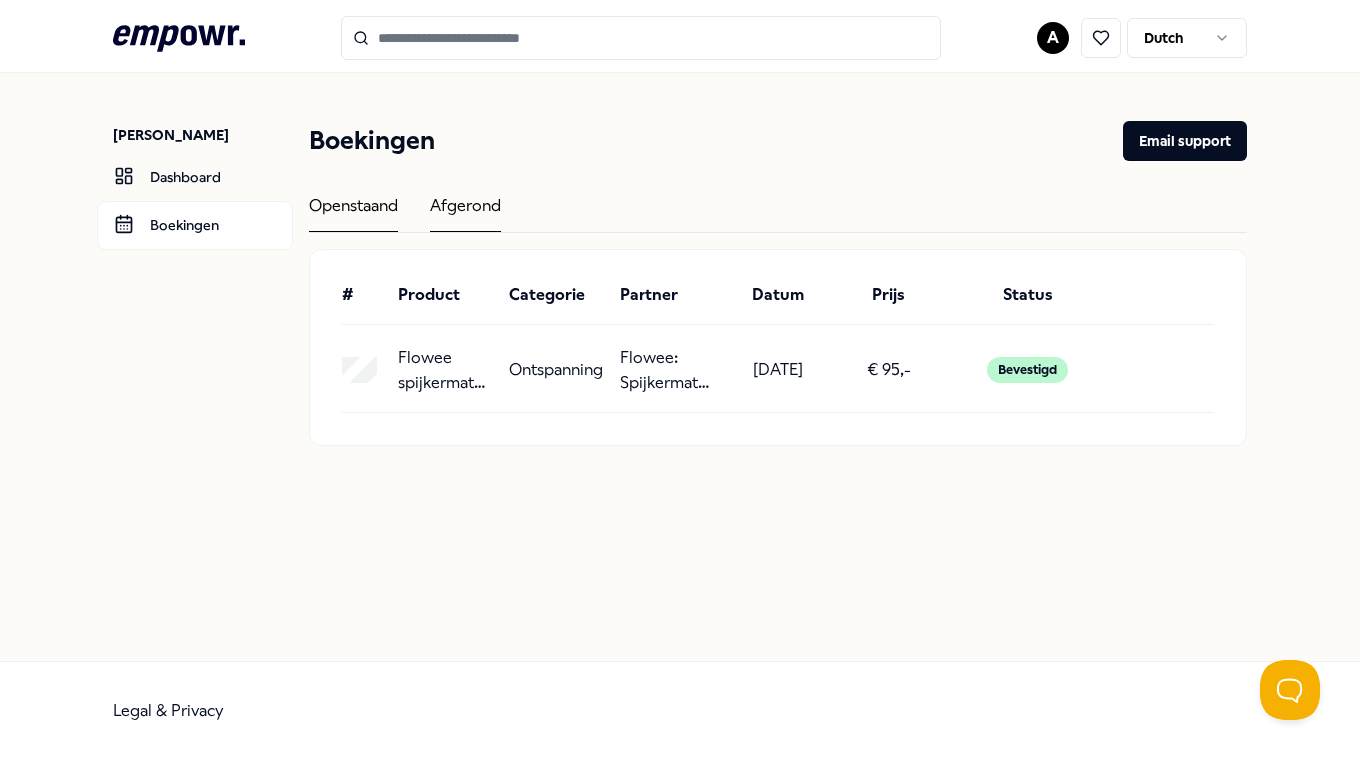 click on "Openstaand" at bounding box center [353, 212] 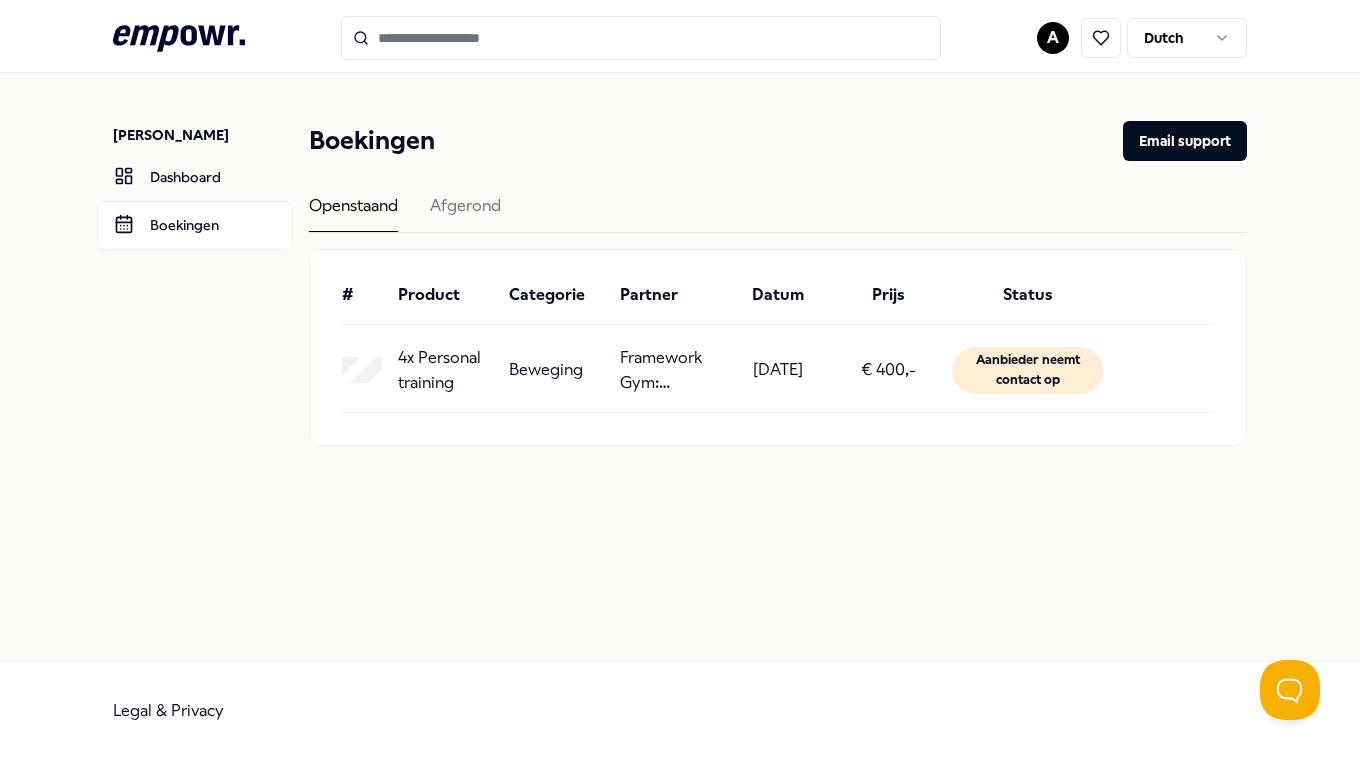 click on ".empowr-logo_svg__cls-1{fill:#03032f} A [DEMOGRAPHIC_DATA]" at bounding box center [680, 36] 